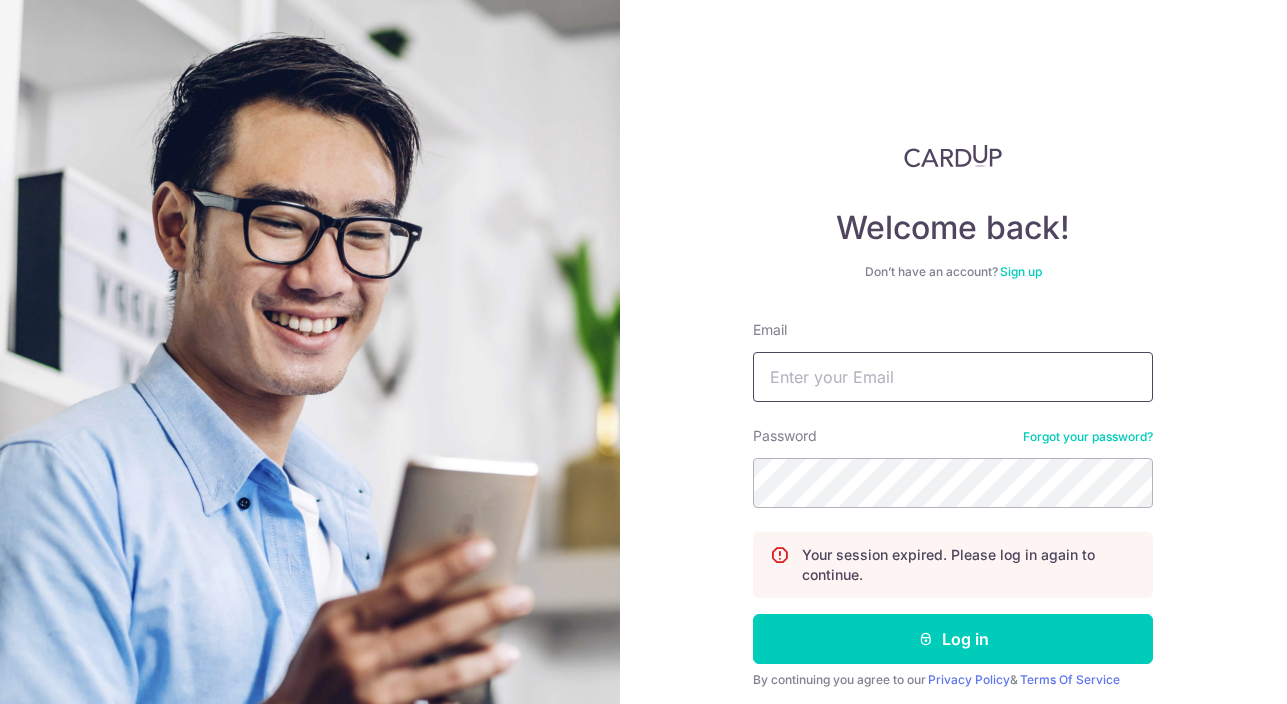 scroll, scrollTop: 0, scrollLeft: 0, axis: both 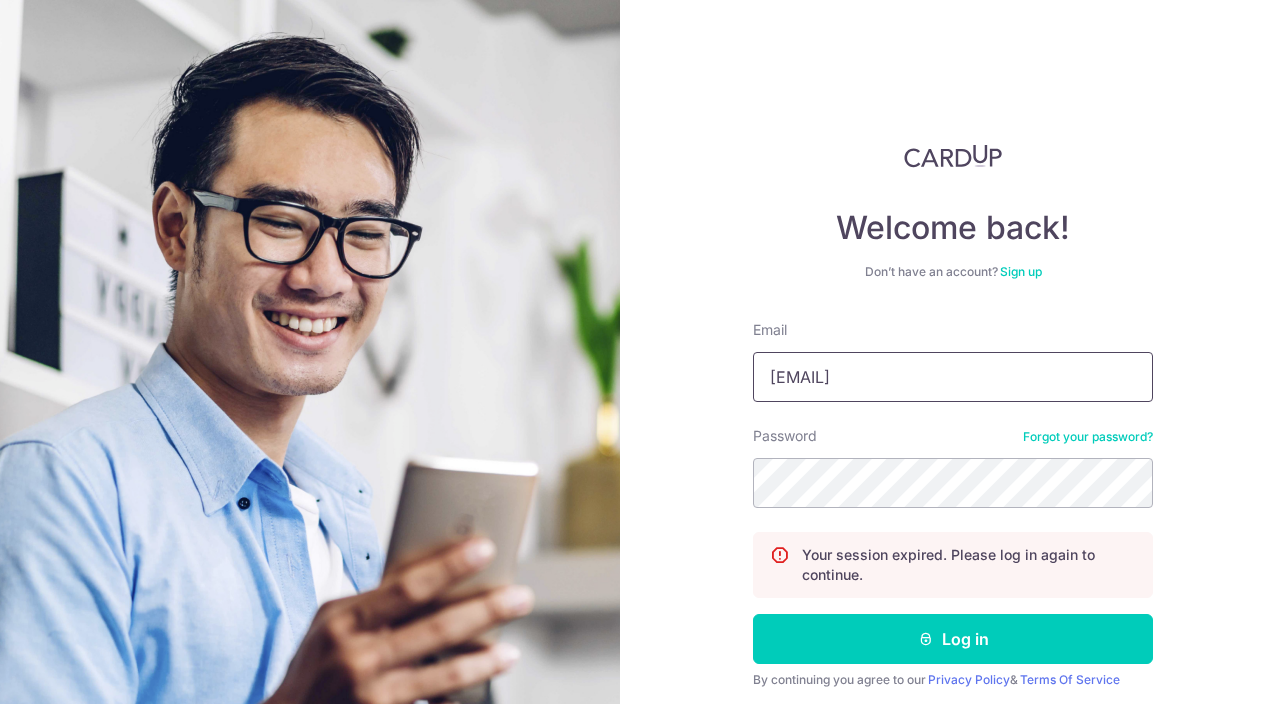 type on "laura.seetoh@gmail.com" 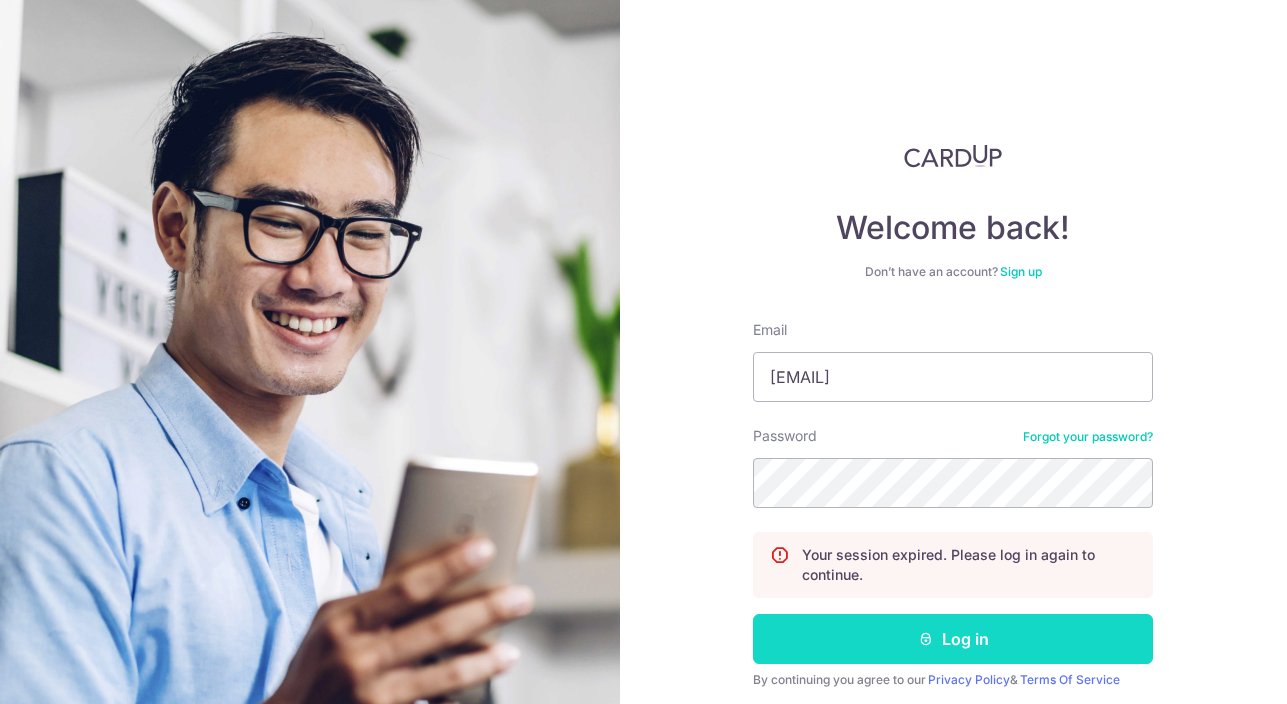 click on "Log in" at bounding box center (953, 639) 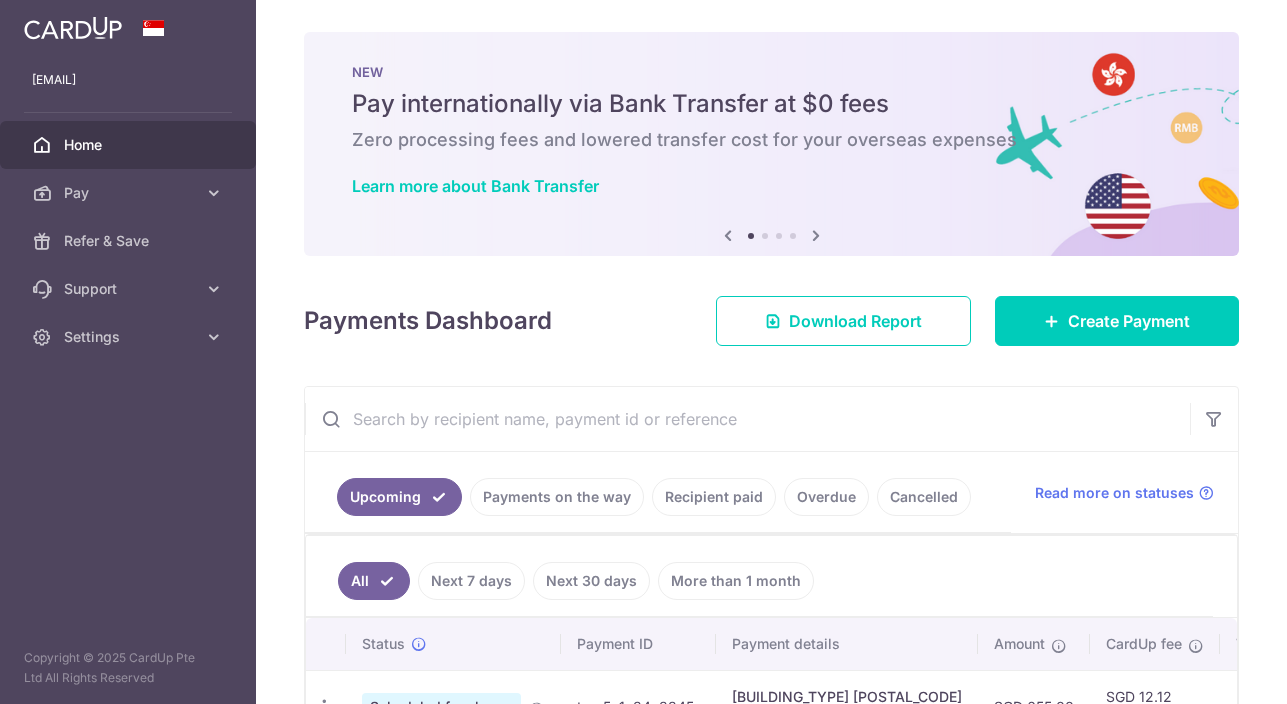 scroll, scrollTop: 0, scrollLeft: 0, axis: both 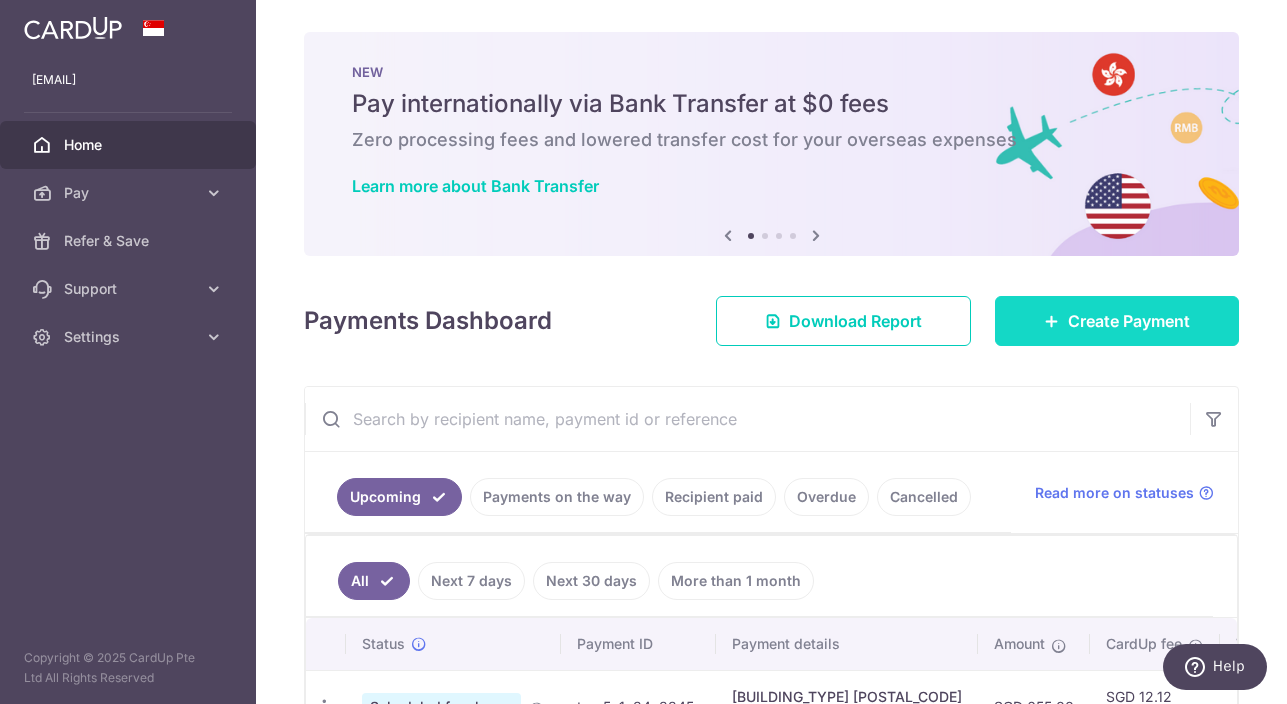 click on "Create Payment" at bounding box center [1129, 321] 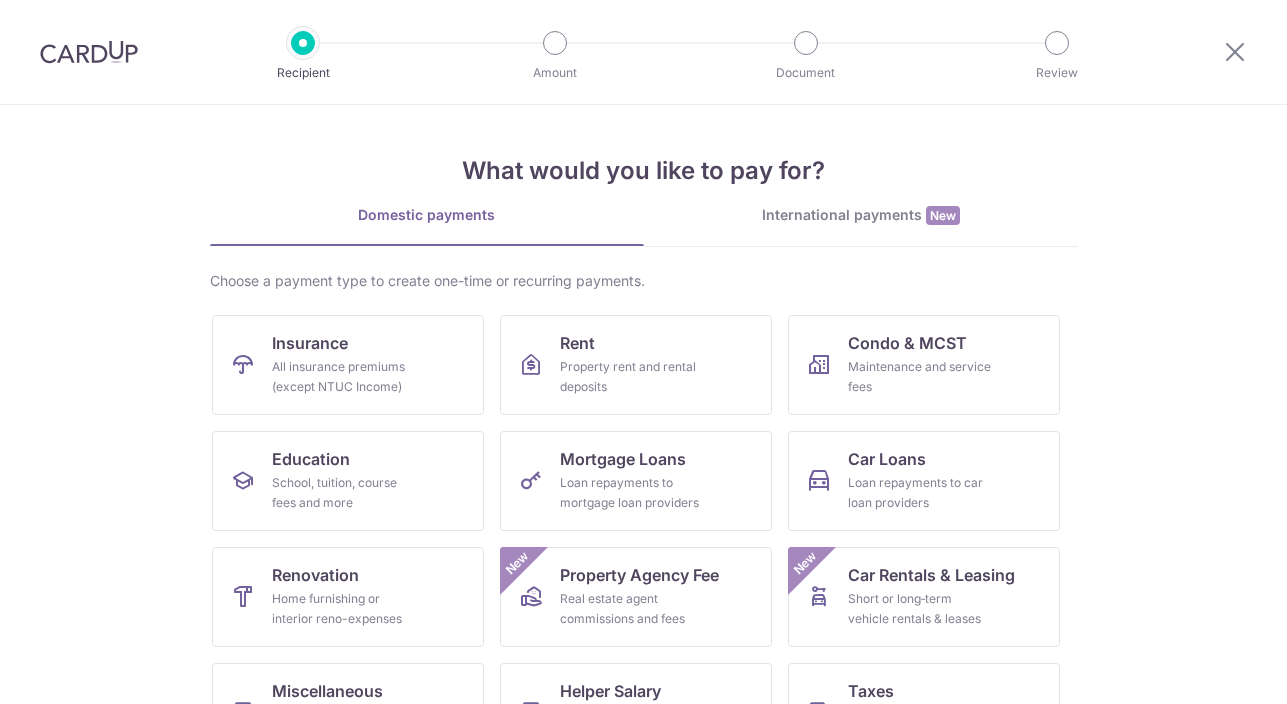 scroll, scrollTop: 0, scrollLeft: 0, axis: both 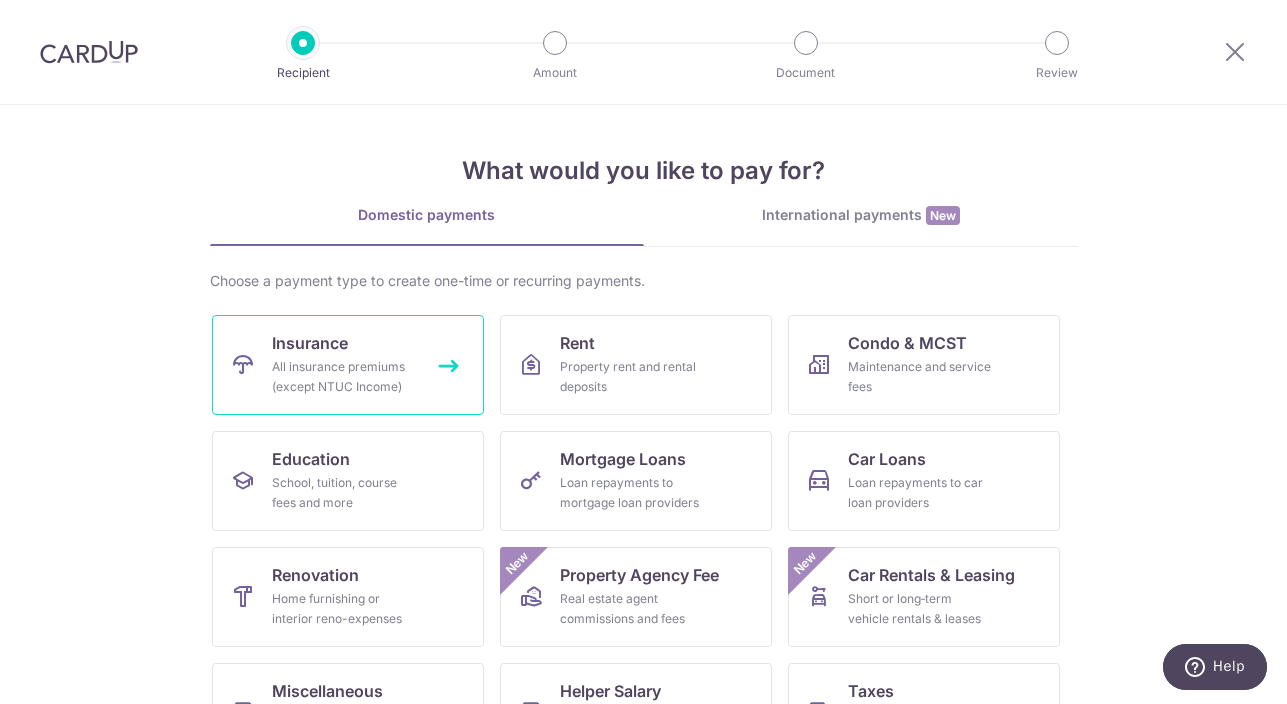 click on "All insurance premiums (except NTUC Income)" at bounding box center [344, 377] 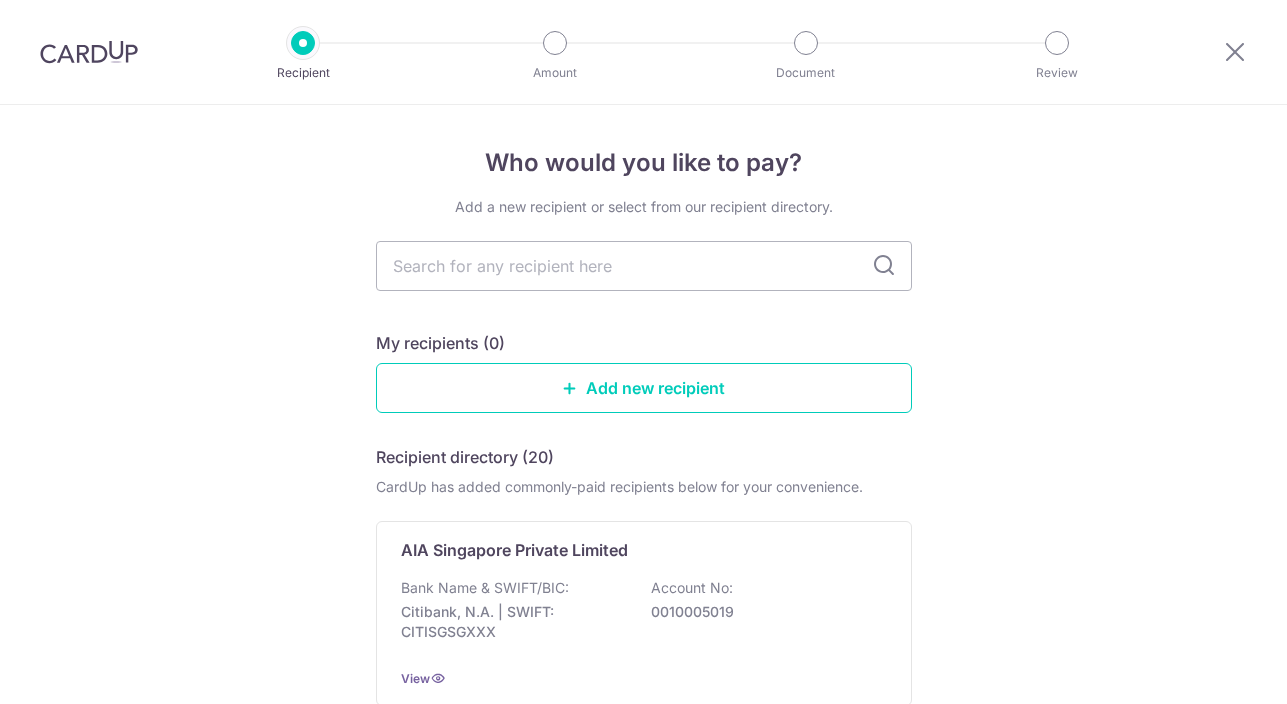 scroll, scrollTop: 0, scrollLeft: 0, axis: both 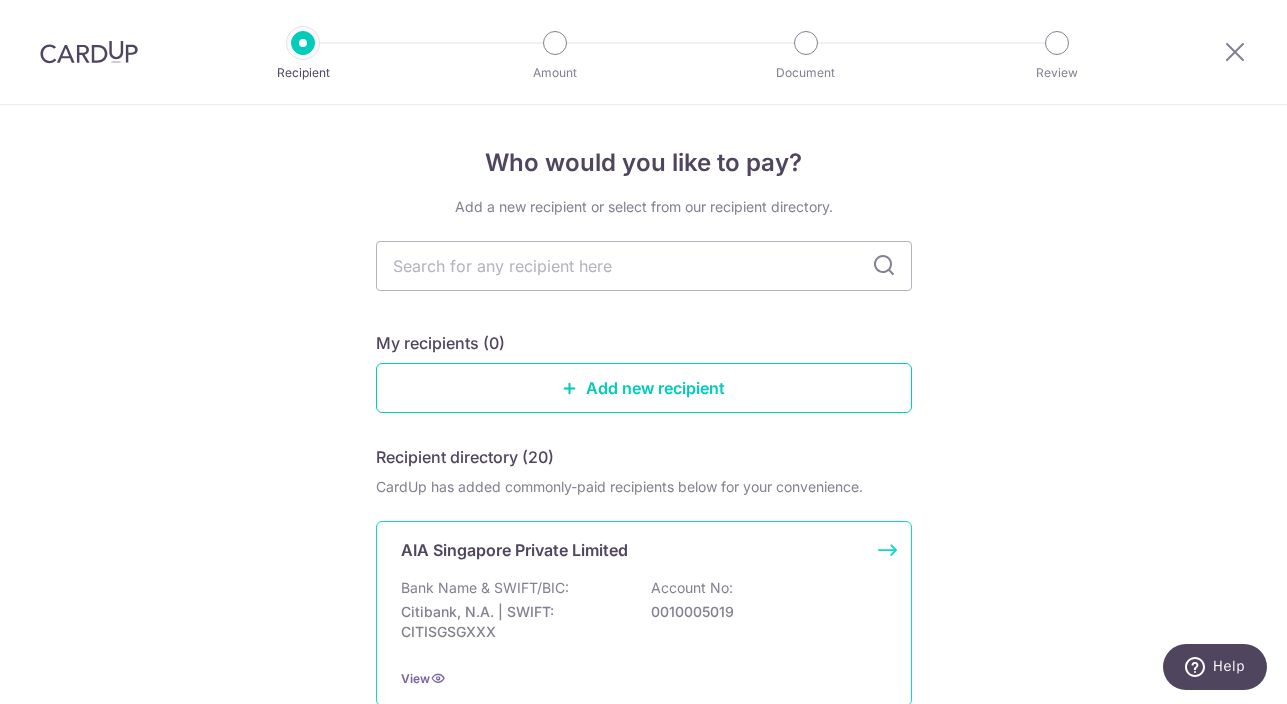 click on "Citibank, N.A. | SWIFT: CITISGSGXXX" at bounding box center (513, 622) 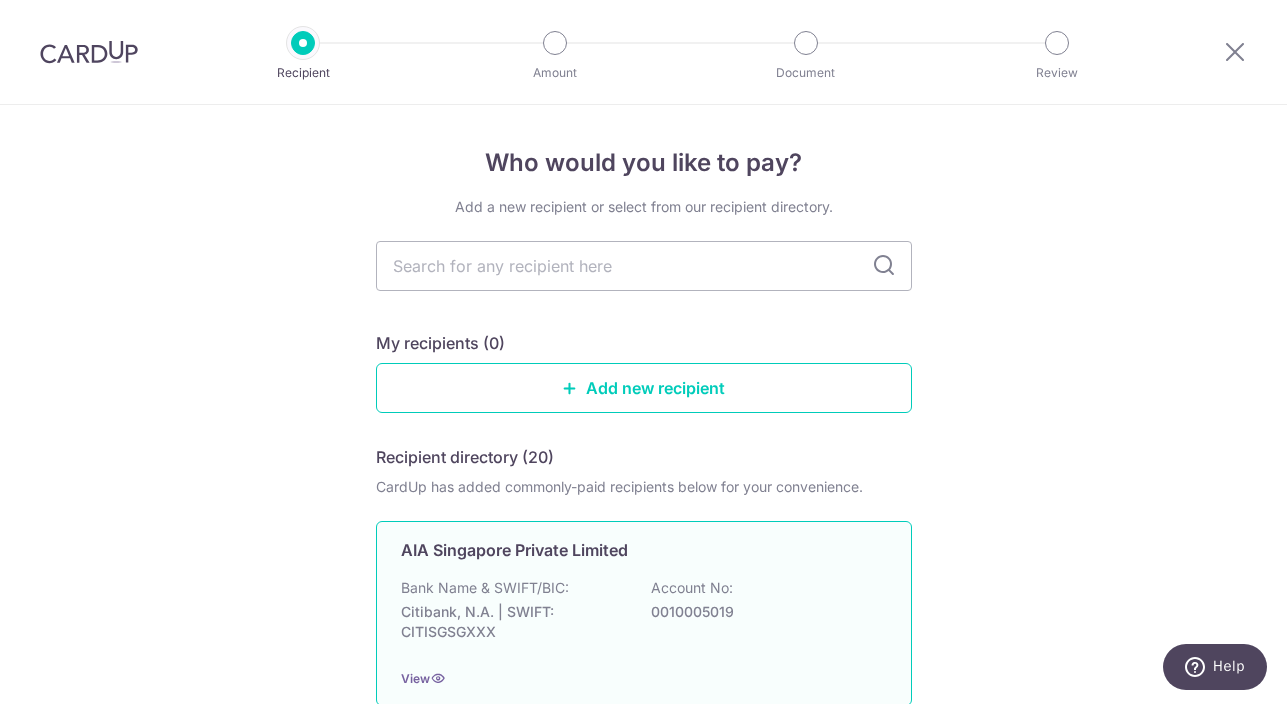scroll, scrollTop: 63, scrollLeft: 0, axis: vertical 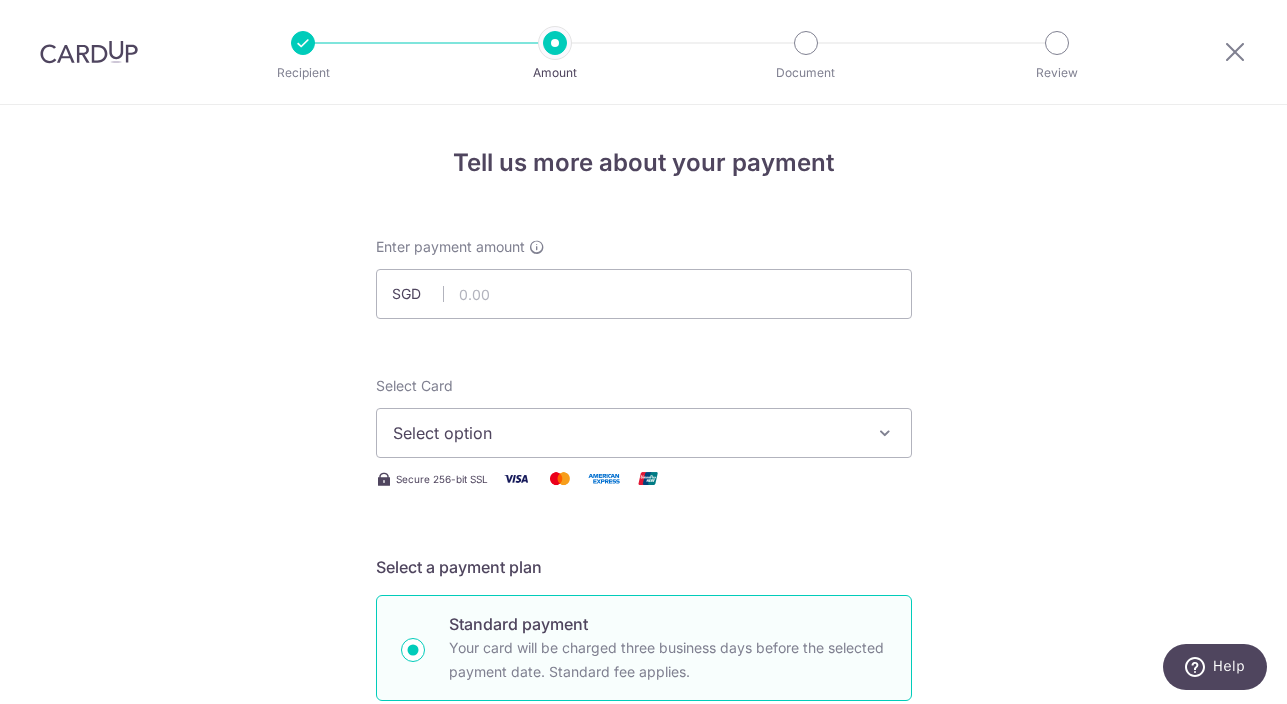 click on "Select option" at bounding box center (626, 433) 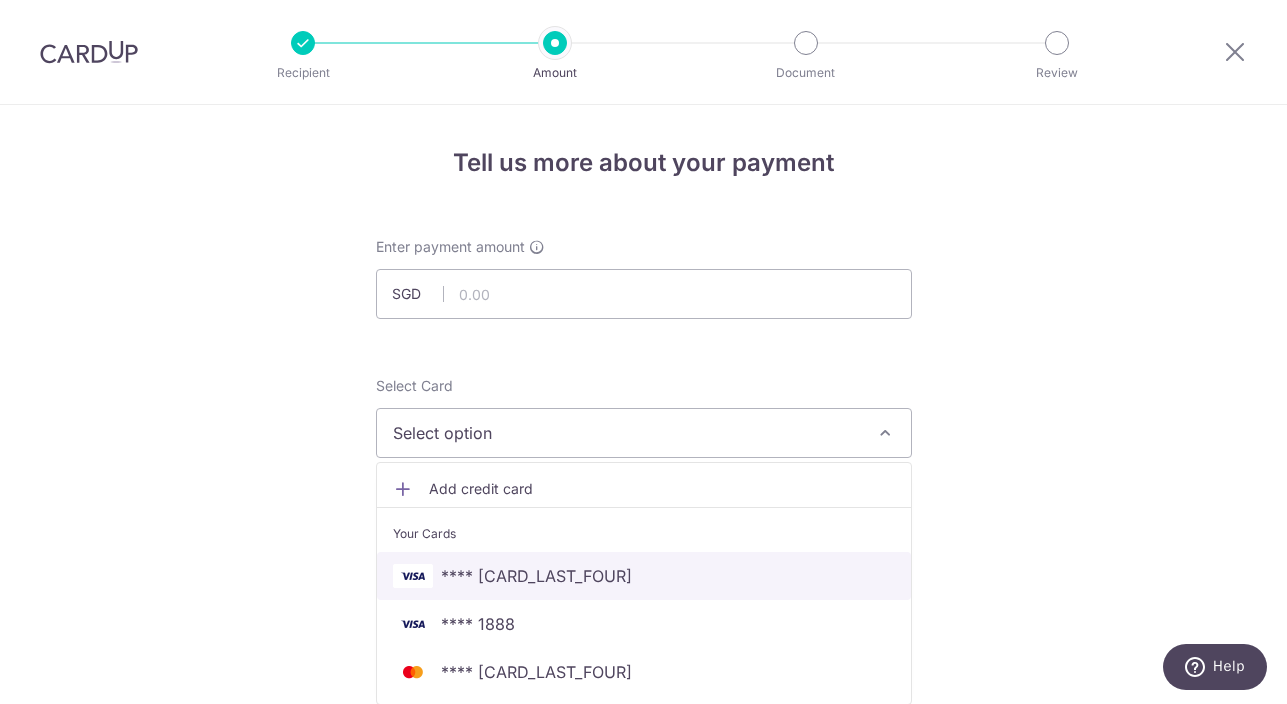 click on "**** 6593" at bounding box center [644, 576] 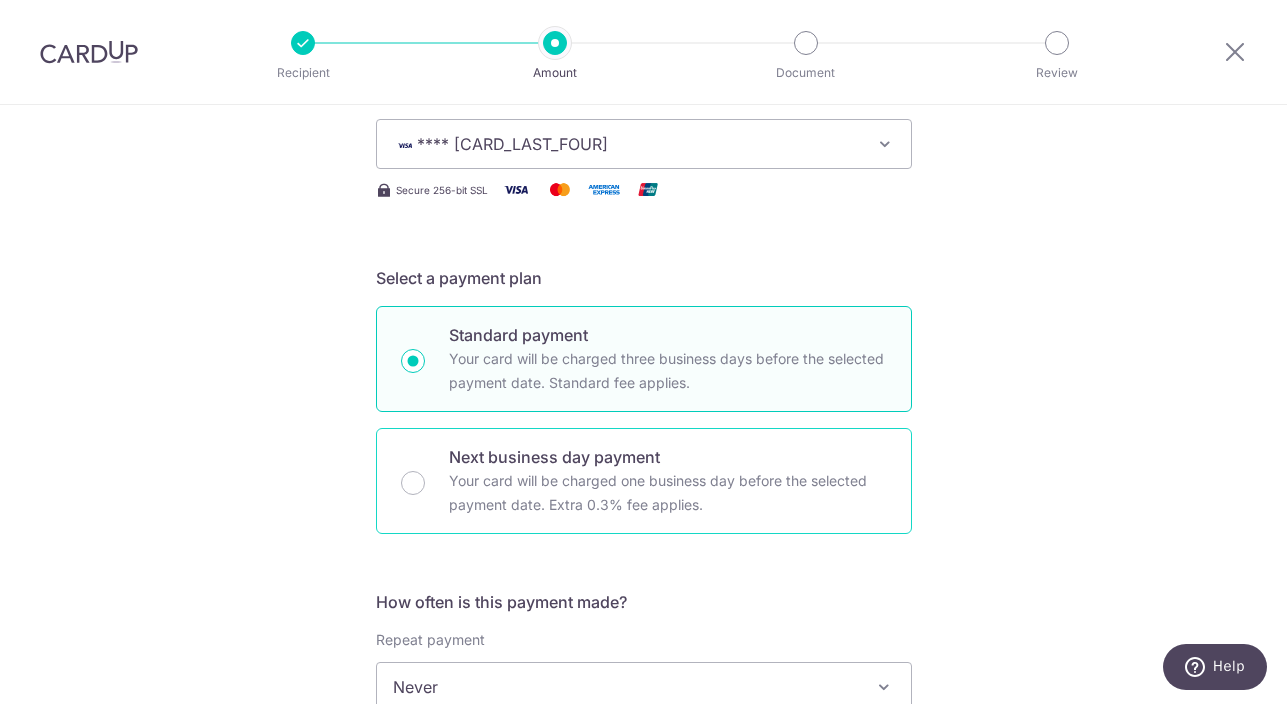 scroll, scrollTop: 571, scrollLeft: 0, axis: vertical 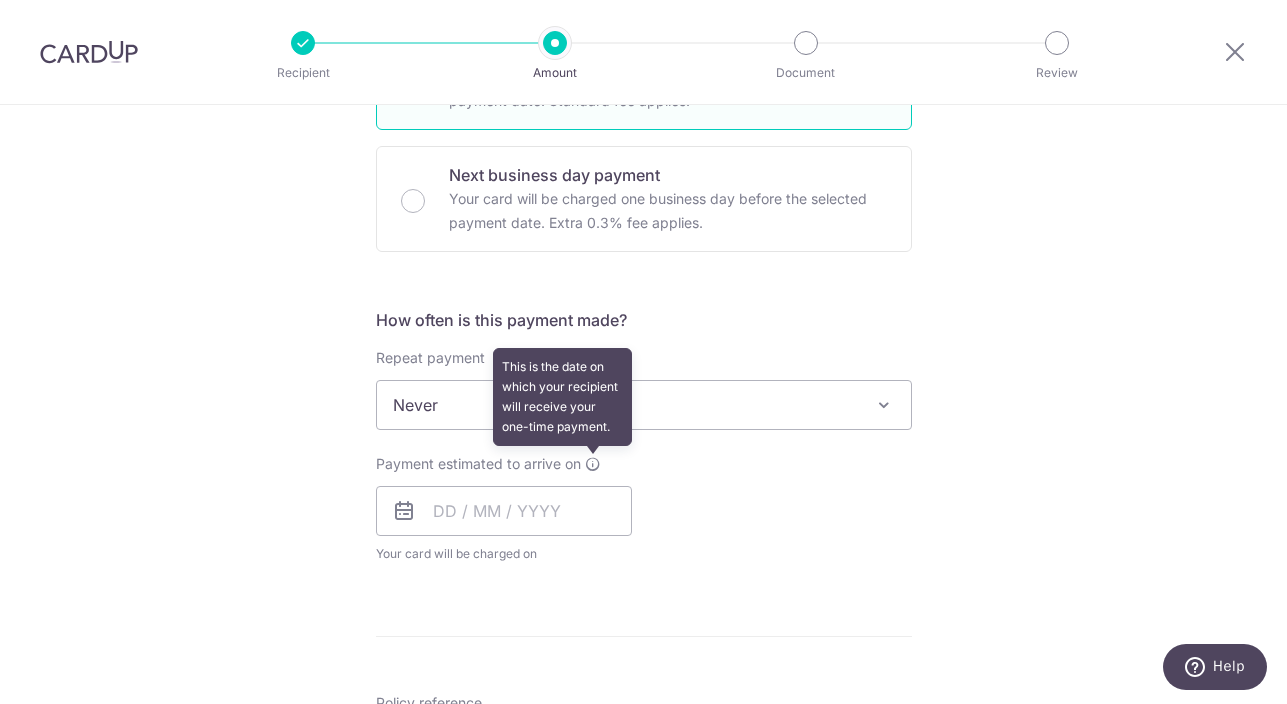 click at bounding box center [593, 464] 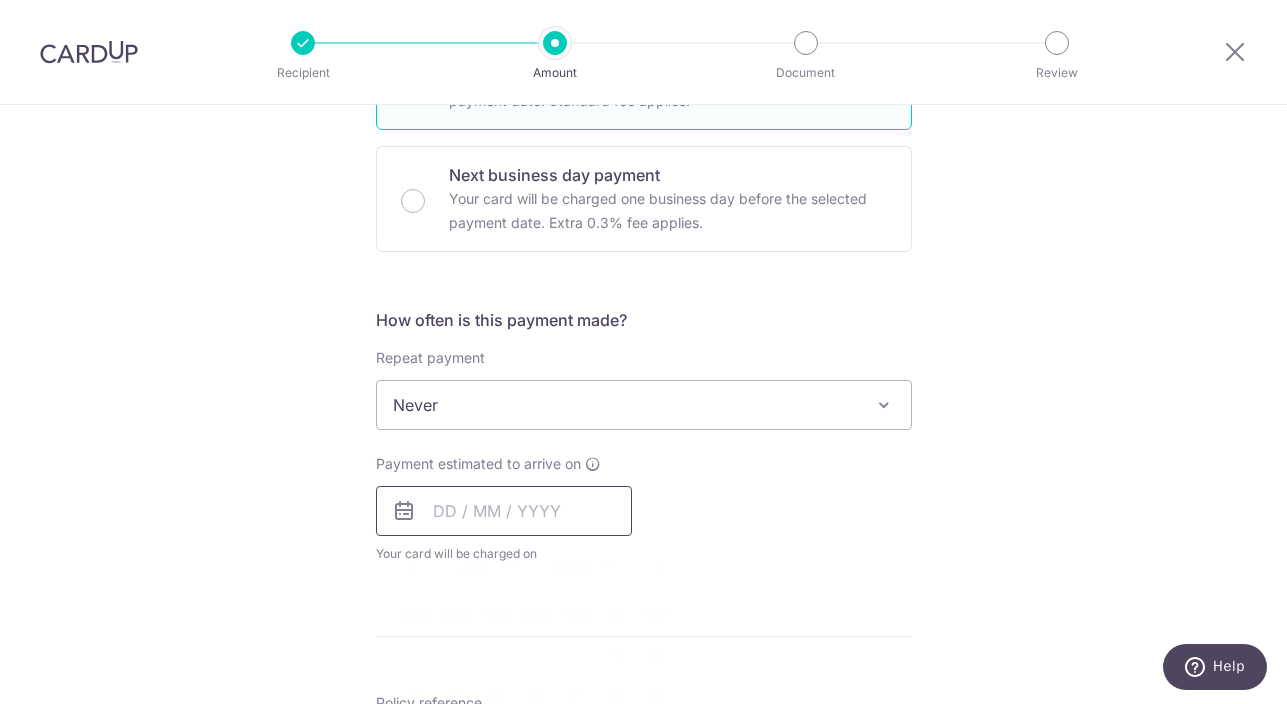 click at bounding box center [504, 511] 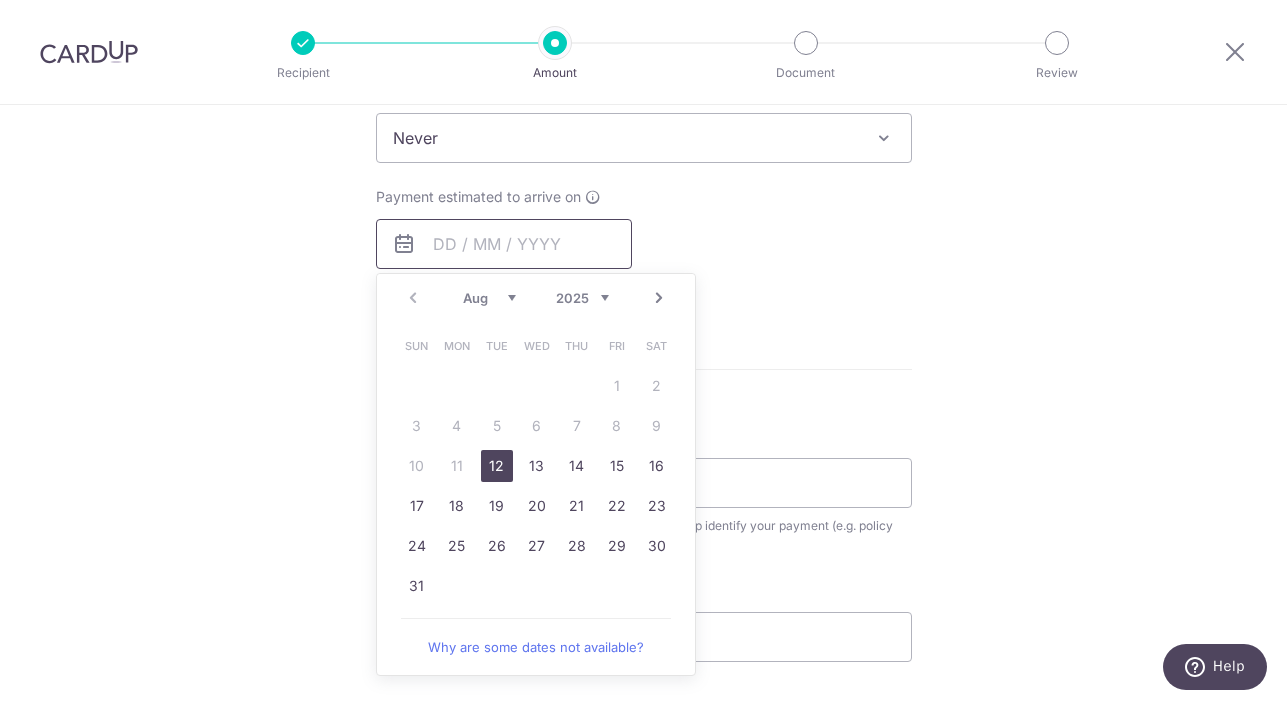 scroll, scrollTop: 849, scrollLeft: 0, axis: vertical 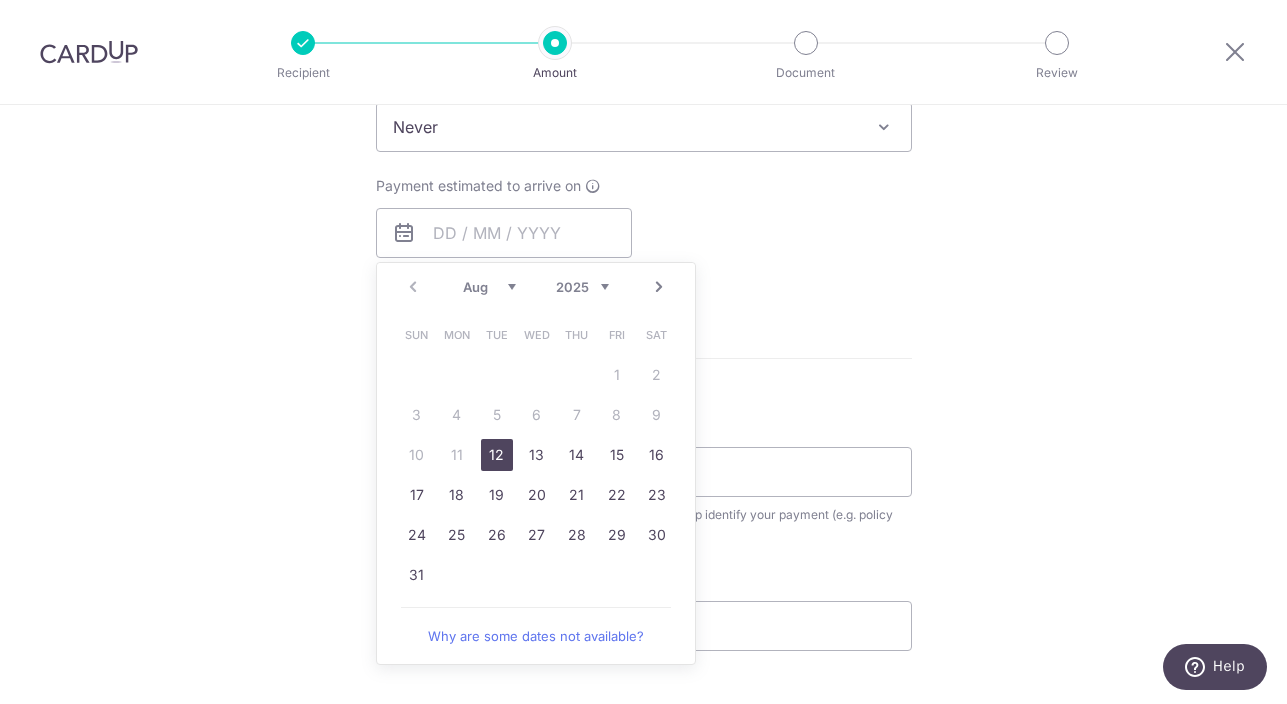 click on "Enter payment amount
SGD
Select Card
**** 6593
Add credit card
Your Cards
**** 6593
**** 1888
**** 4993
Secure 256-bit SSL
Text
New card details
Card
Secure 256-bit SSL" at bounding box center [644, 179] 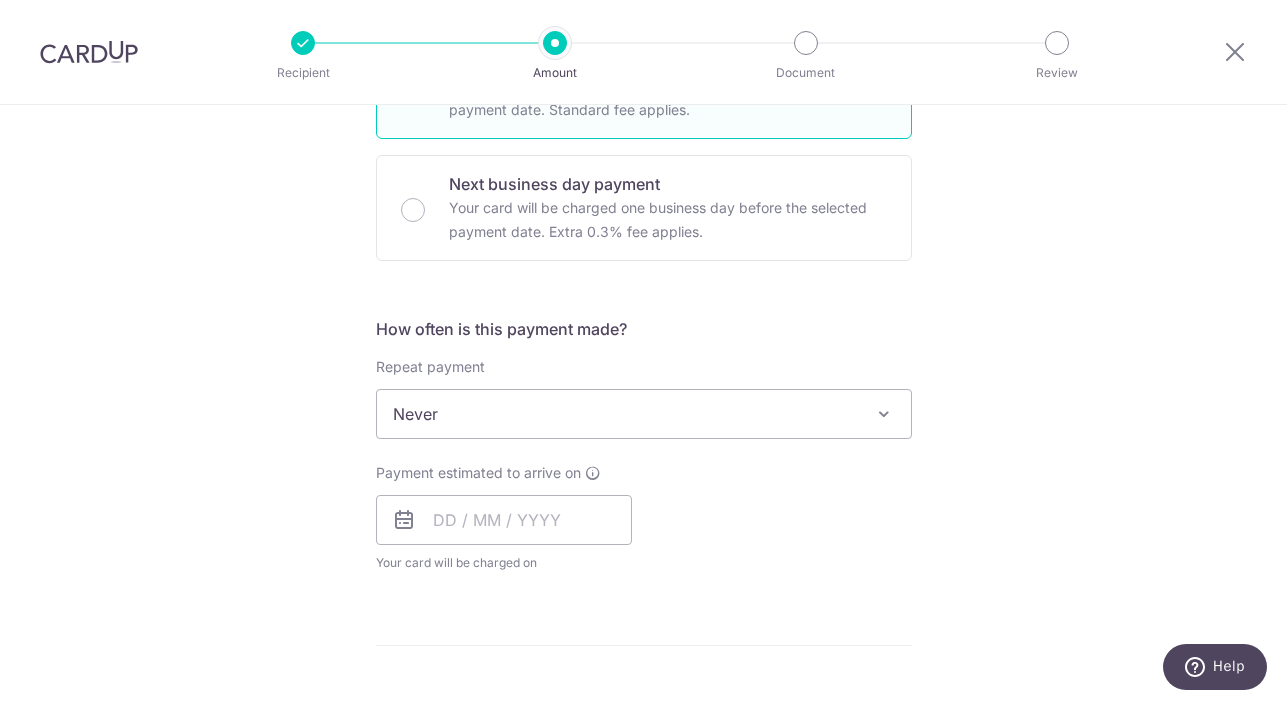 scroll, scrollTop: 554, scrollLeft: 0, axis: vertical 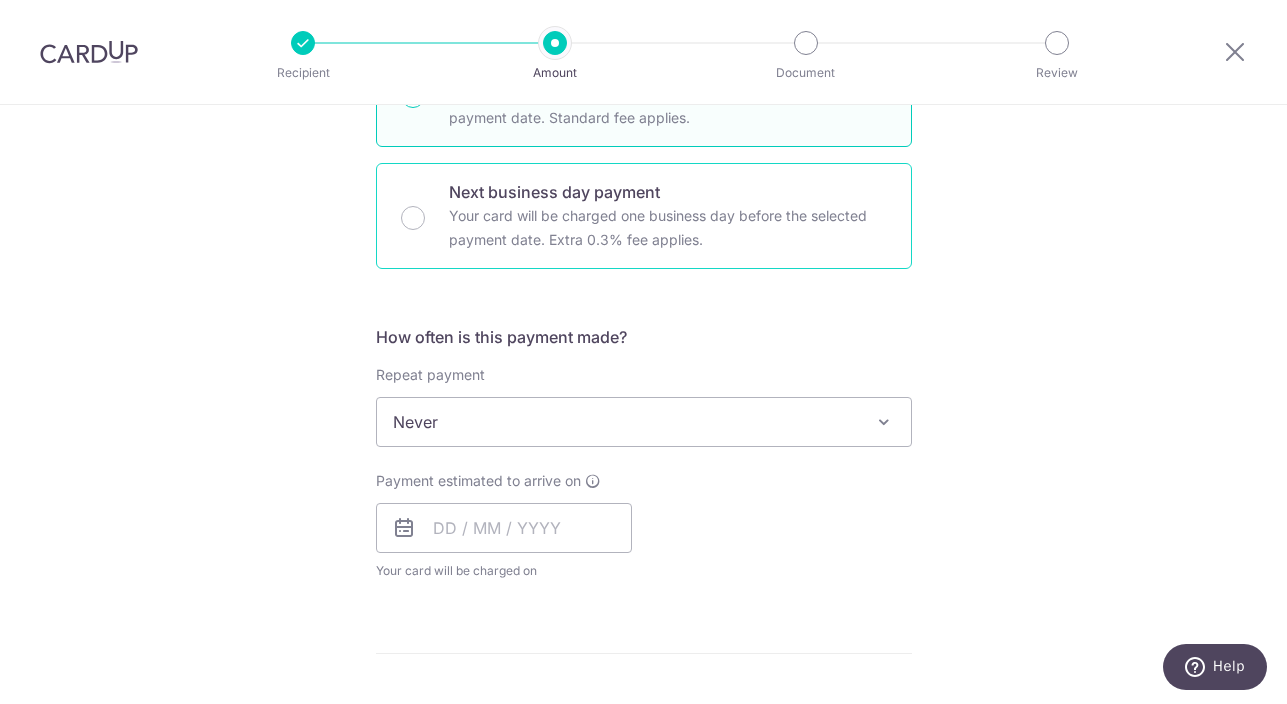 click on "Your card will be charged one business day before the selected payment date. Extra 0.3% fee applies." at bounding box center [668, 228] 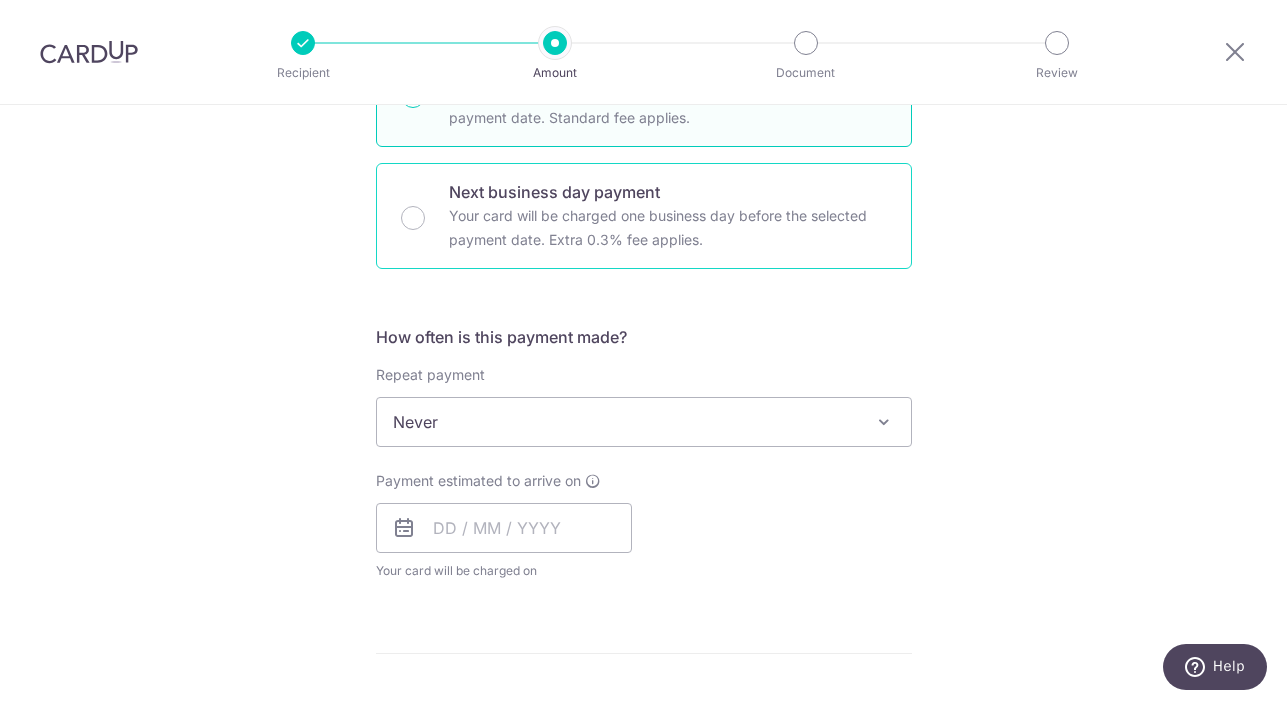 radio on "false" 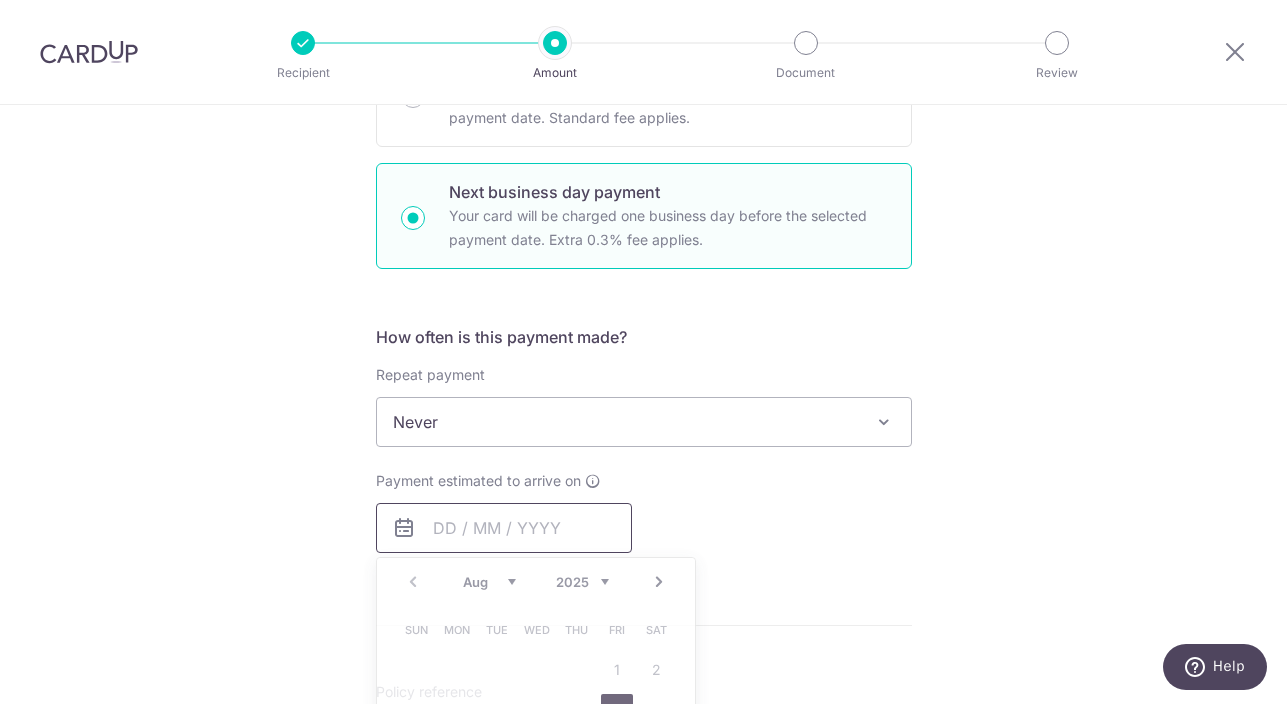 click at bounding box center [504, 528] 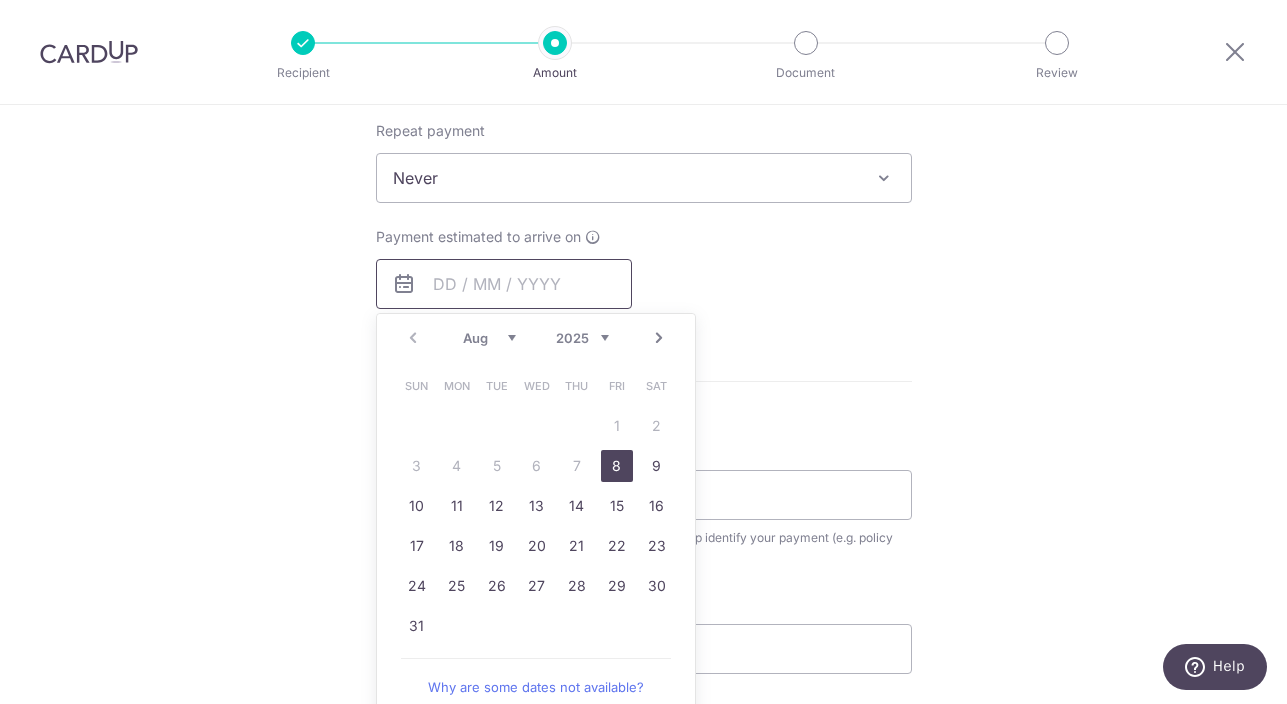 scroll, scrollTop: 799, scrollLeft: 0, axis: vertical 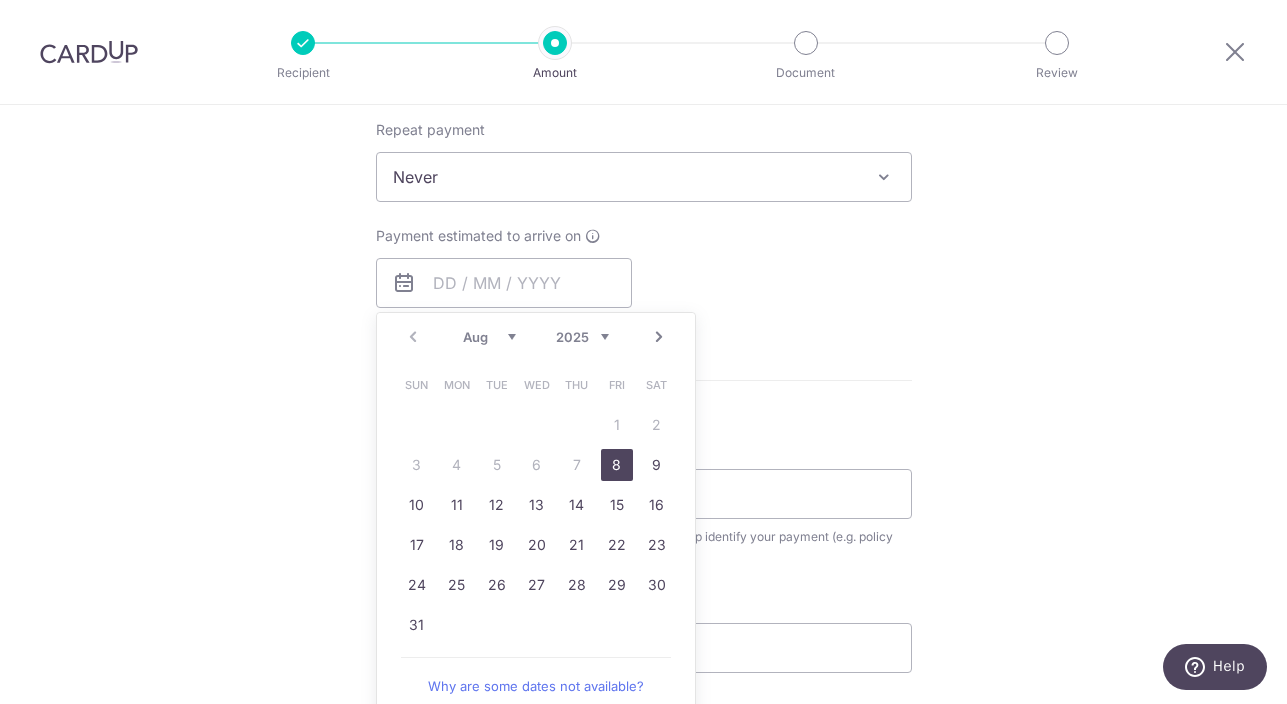 click on "8" at bounding box center [617, 465] 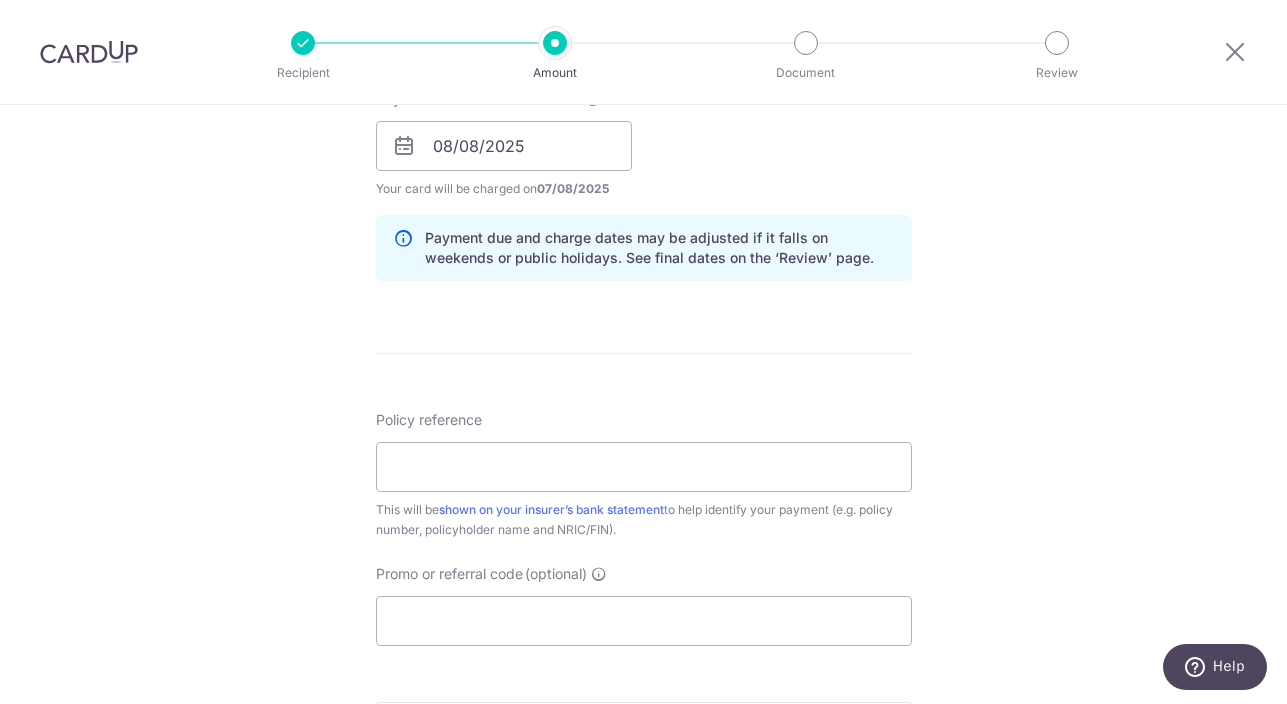 scroll, scrollTop: 994, scrollLeft: 0, axis: vertical 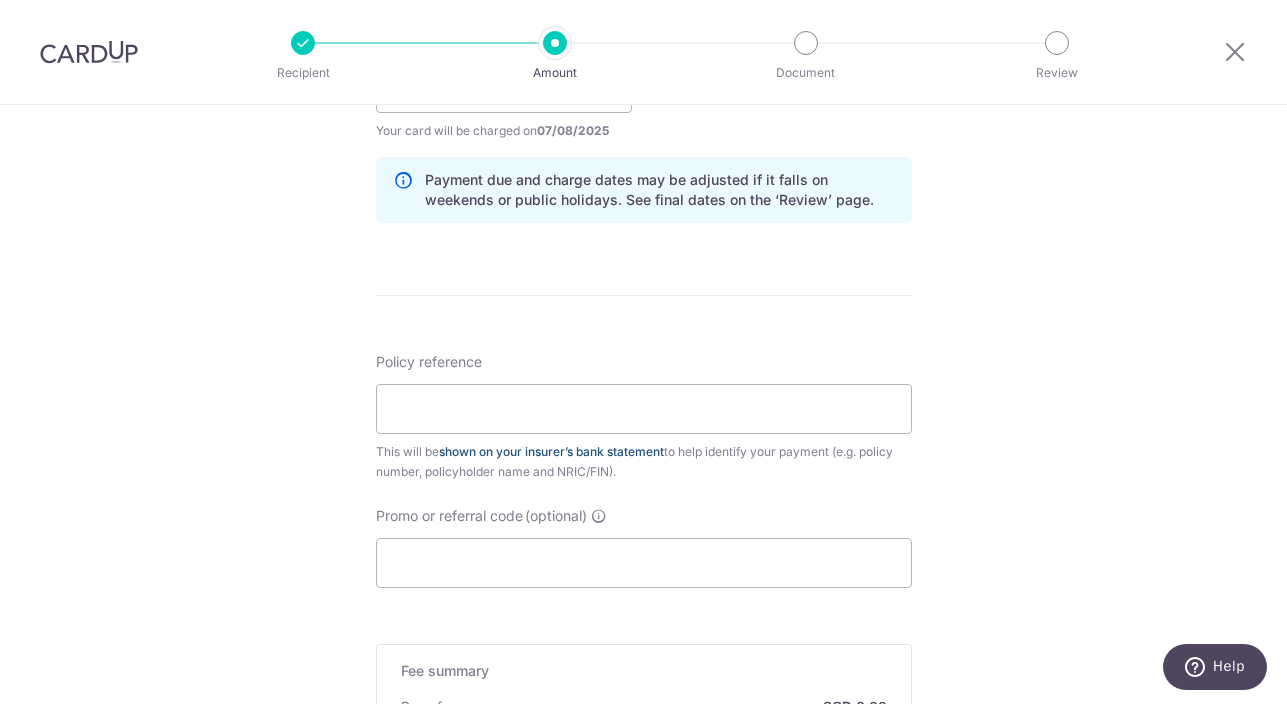 click on "shown on your insurer’s bank statement" at bounding box center [551, 451] 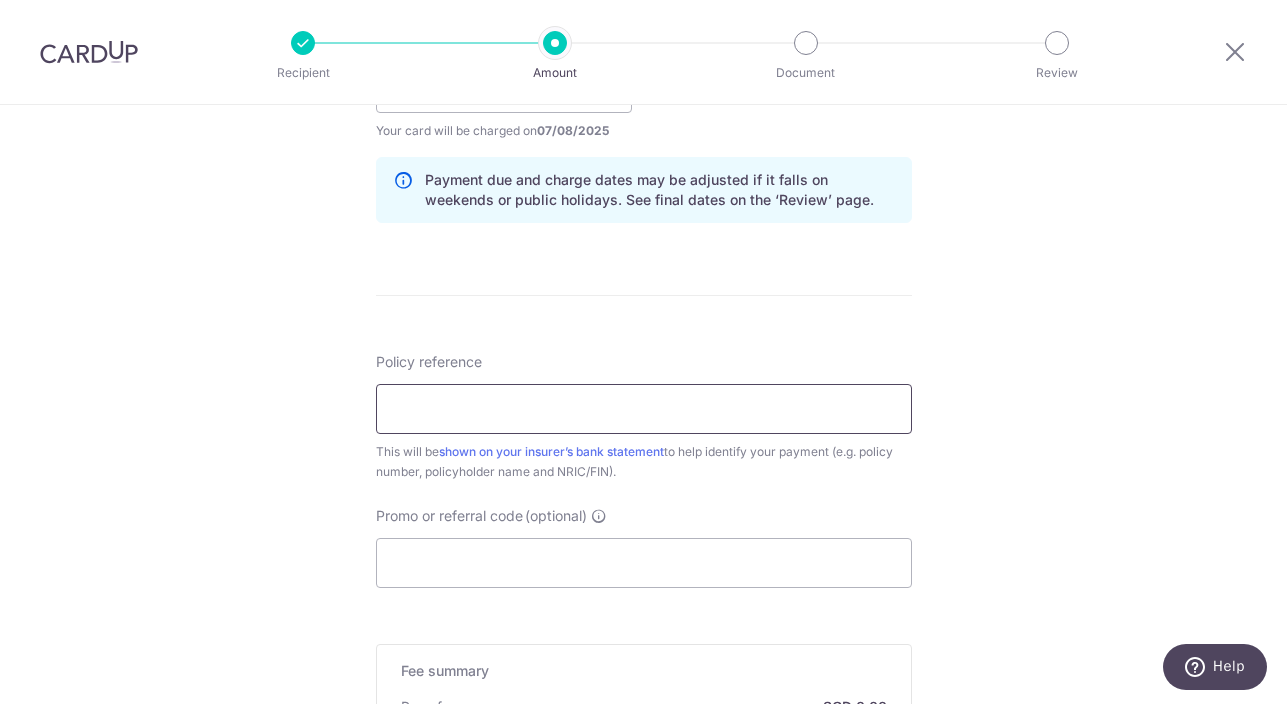 click on "Policy reference" at bounding box center [644, 409] 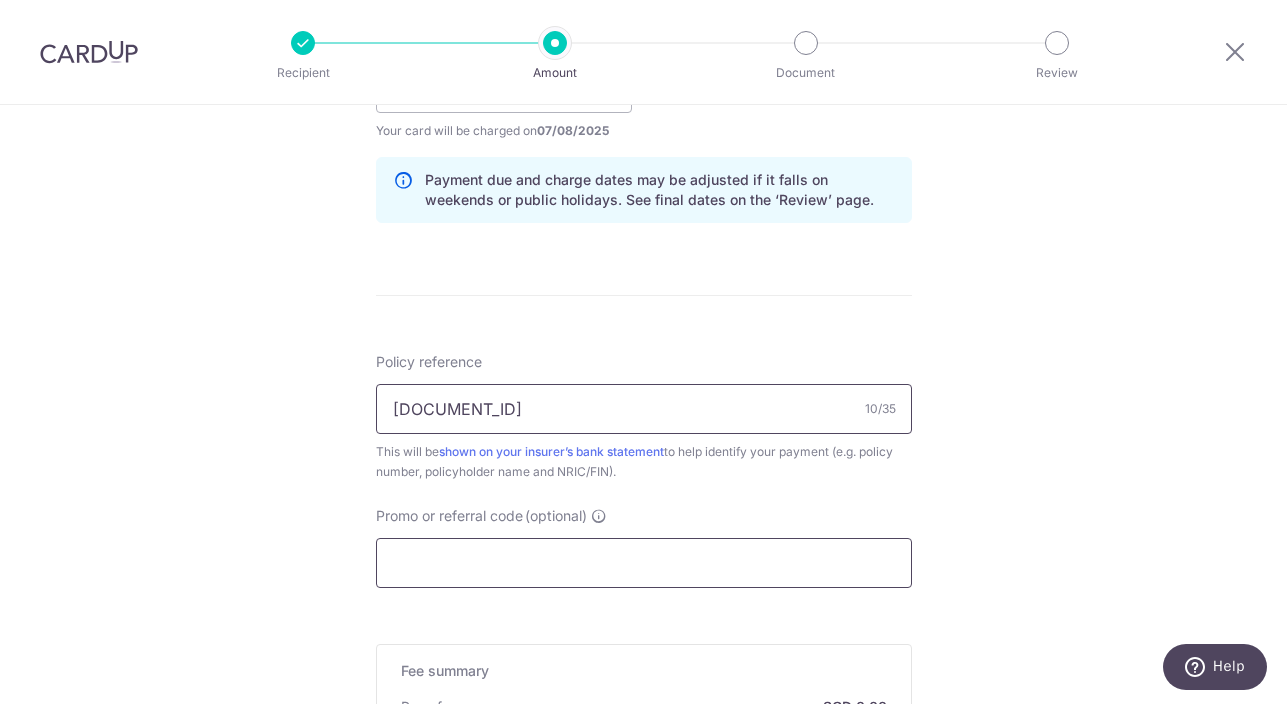 type on "U126030446" 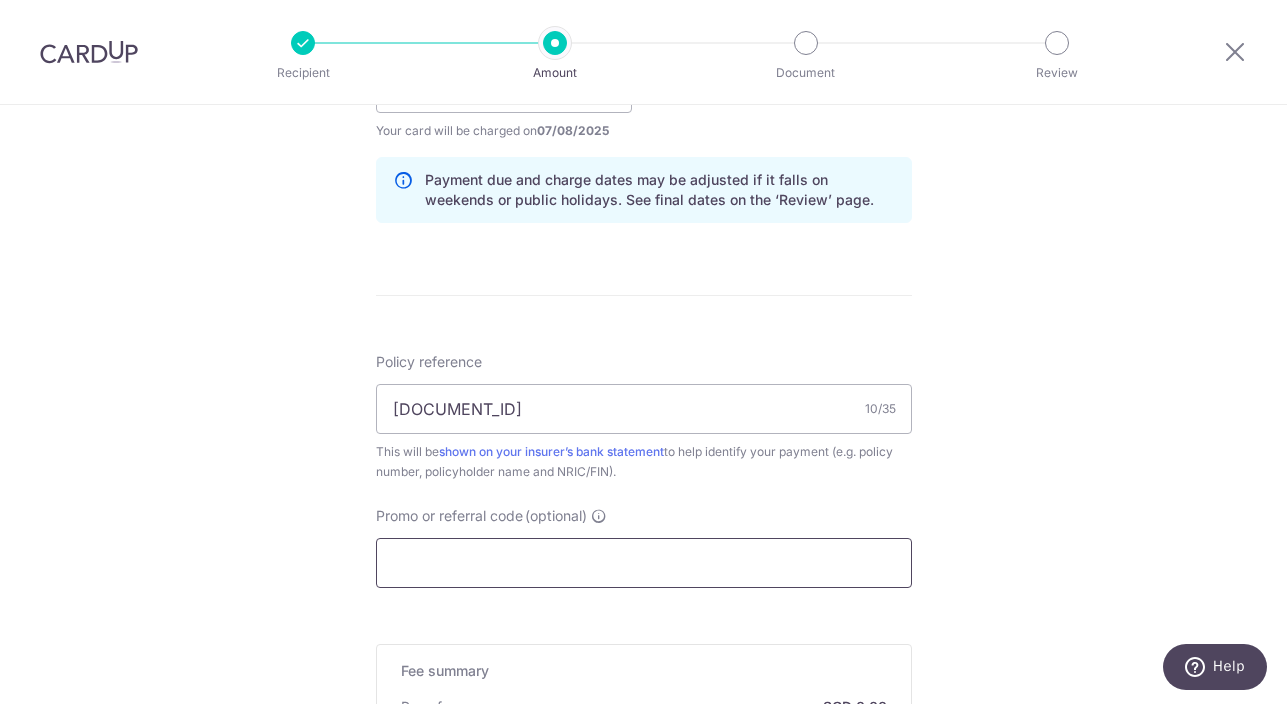 click on "Promo or referral code
(optional)" at bounding box center [644, 563] 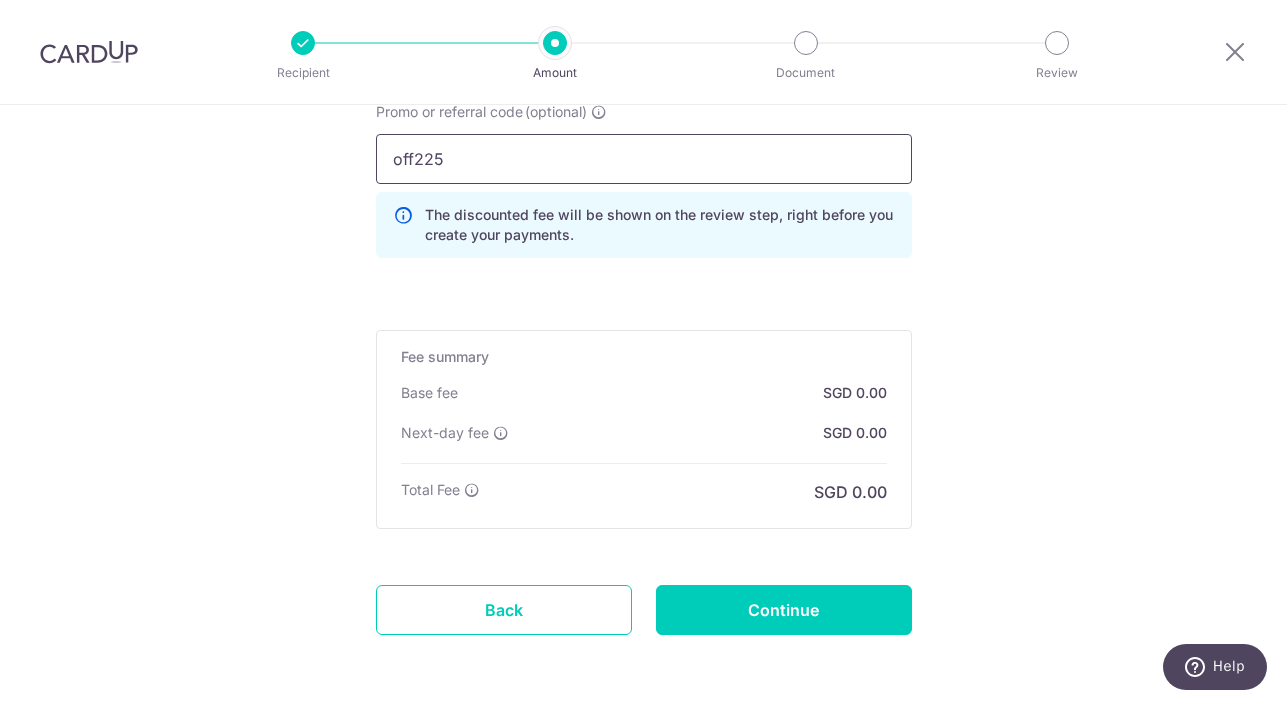 scroll, scrollTop: 1454, scrollLeft: 0, axis: vertical 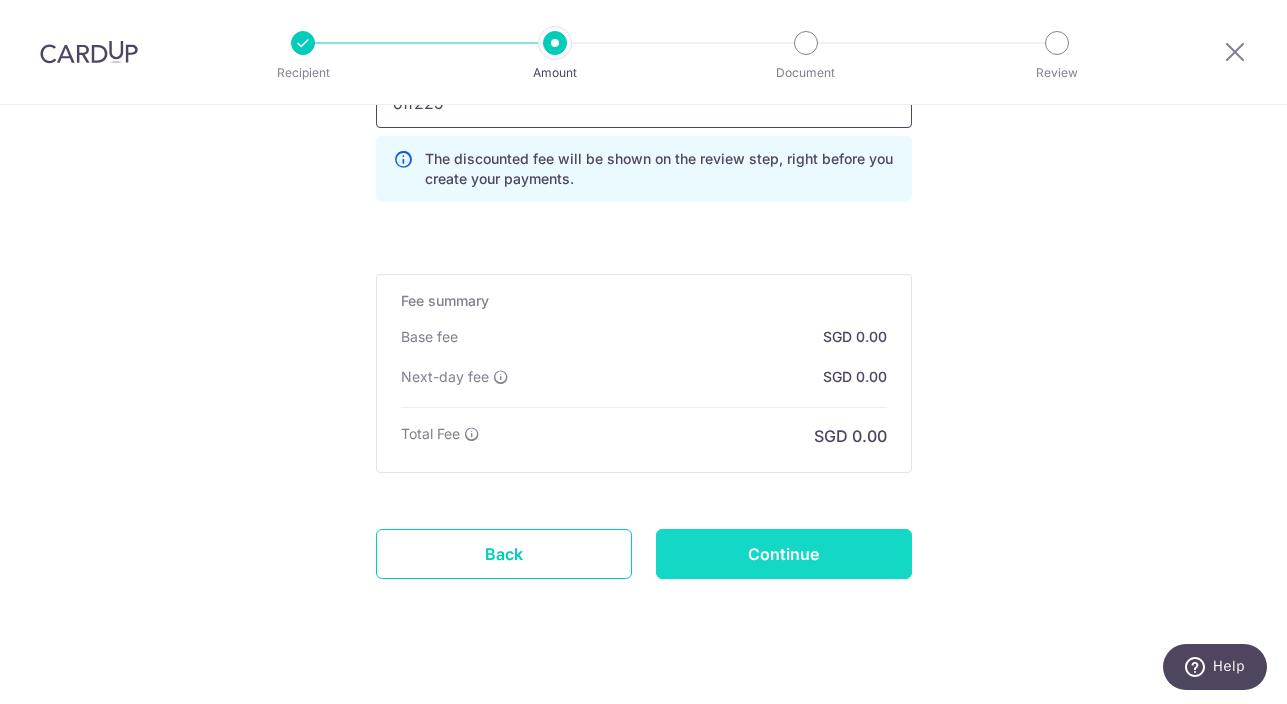 type on "off225" 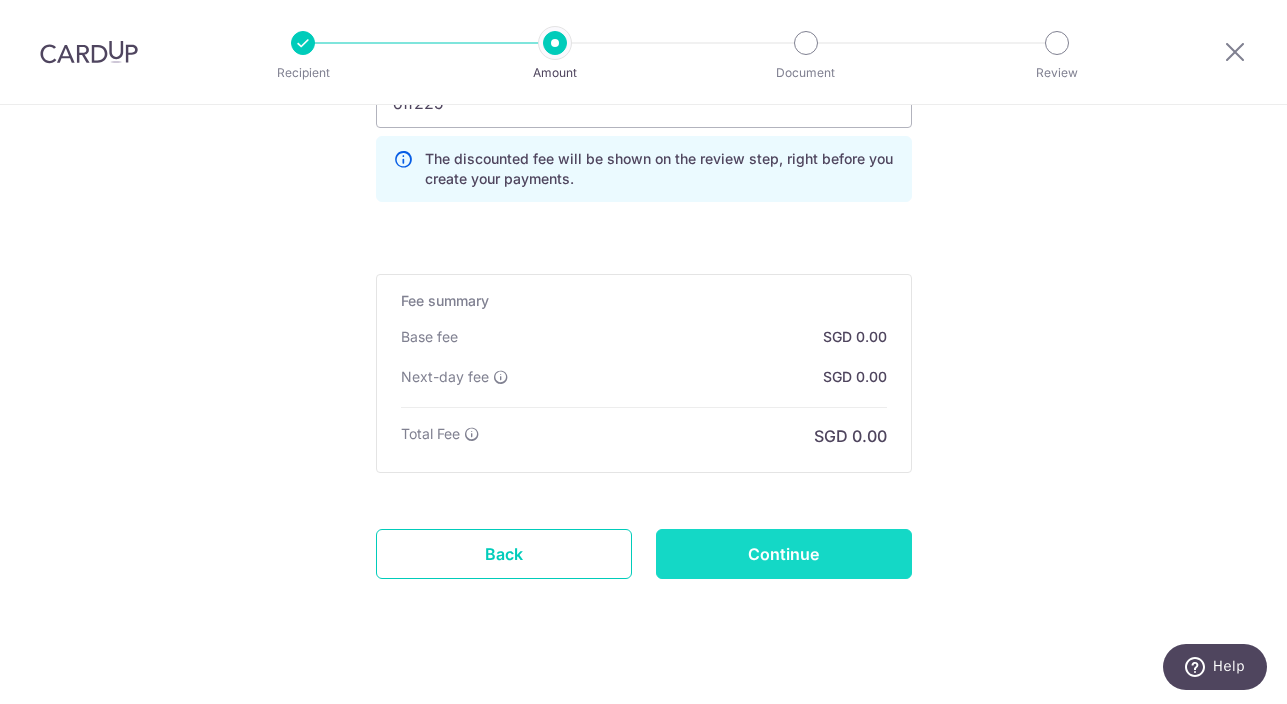 click on "Continue" at bounding box center [784, 554] 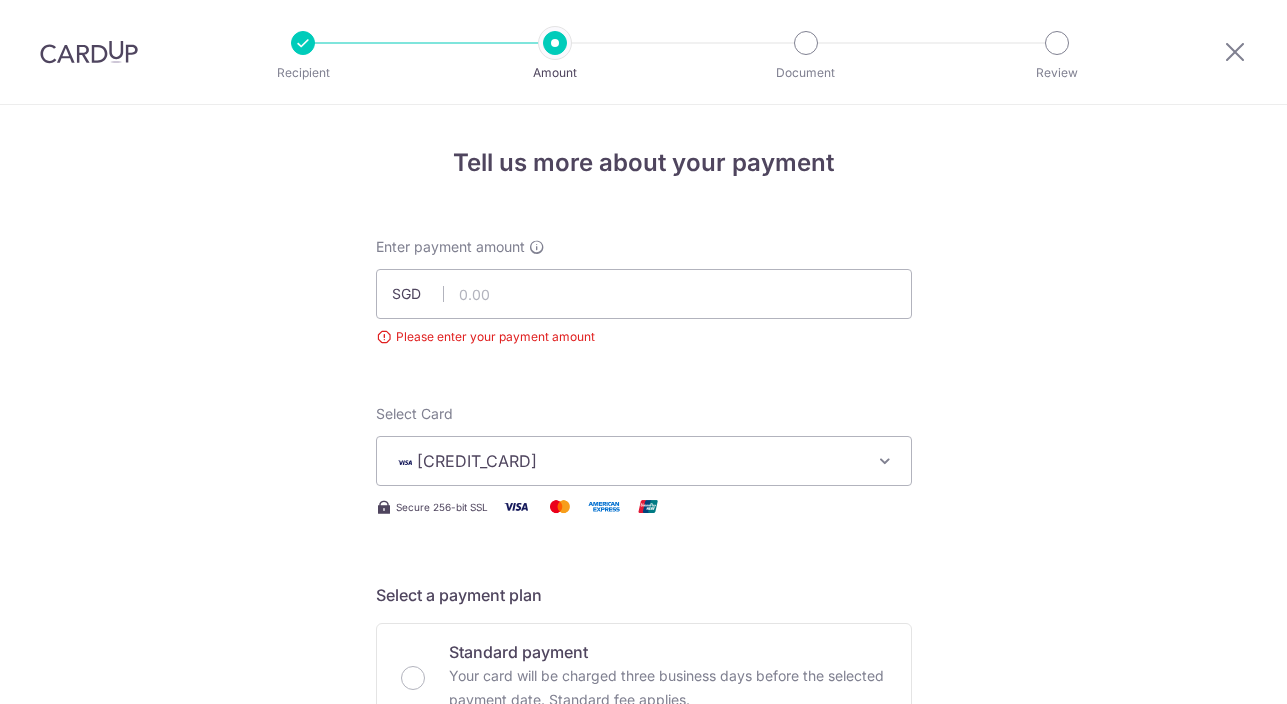 scroll, scrollTop: 0, scrollLeft: 0, axis: both 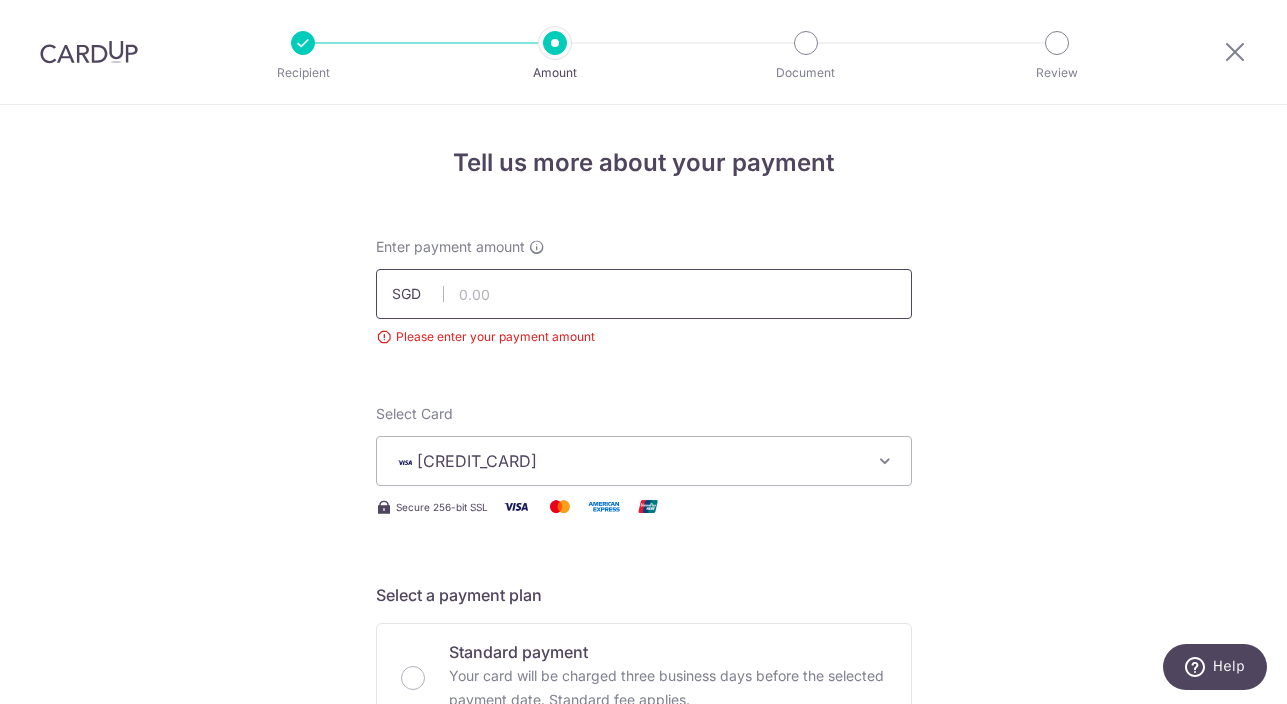 click at bounding box center (644, 294) 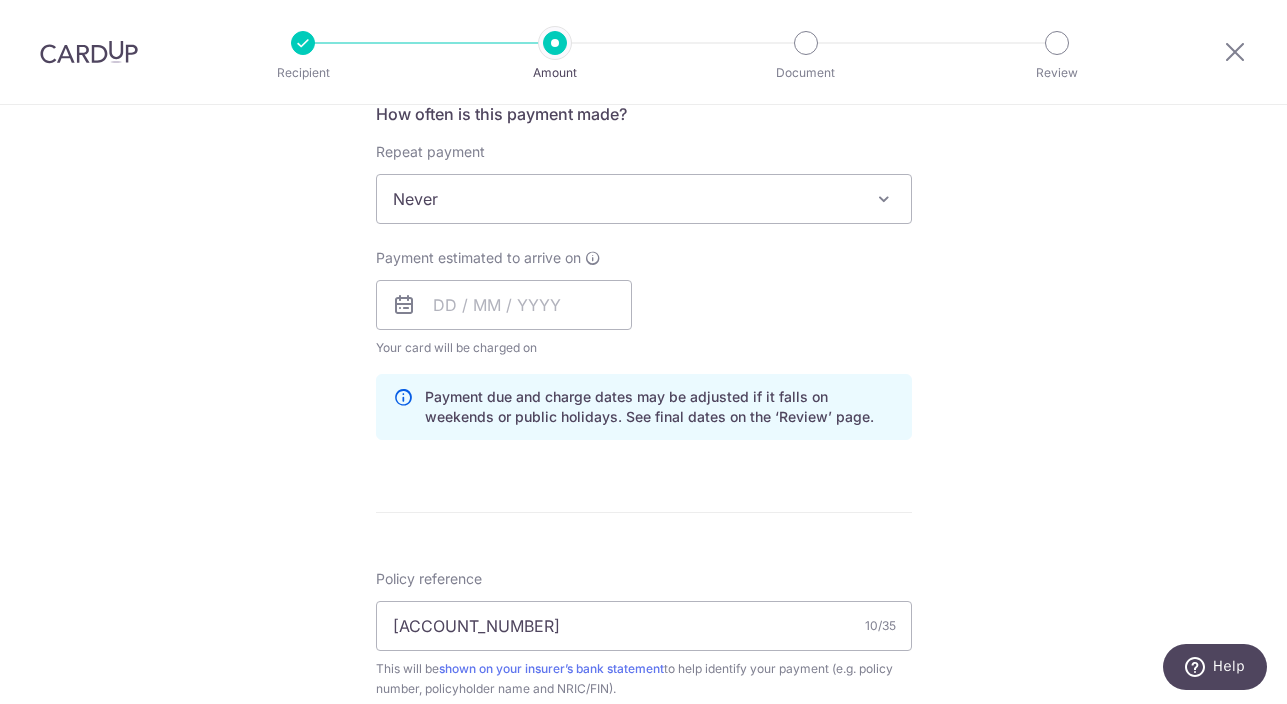 scroll, scrollTop: 804, scrollLeft: 0, axis: vertical 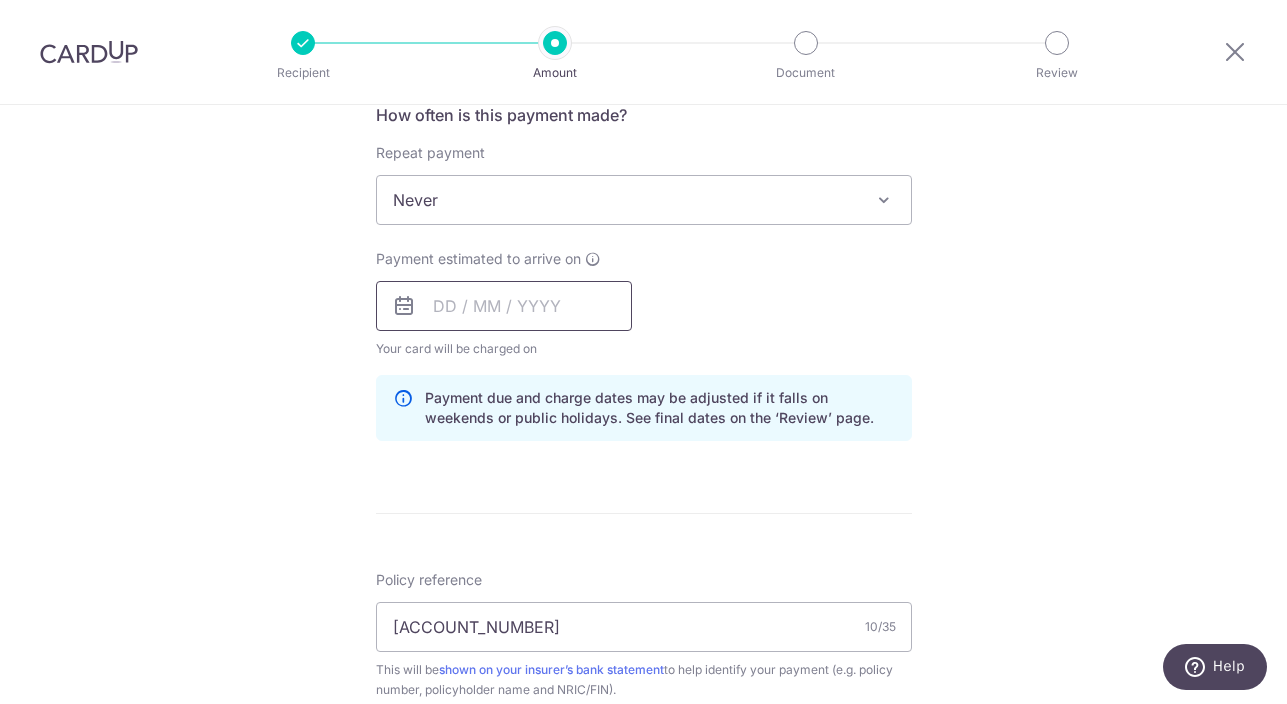 click at bounding box center (504, 306) 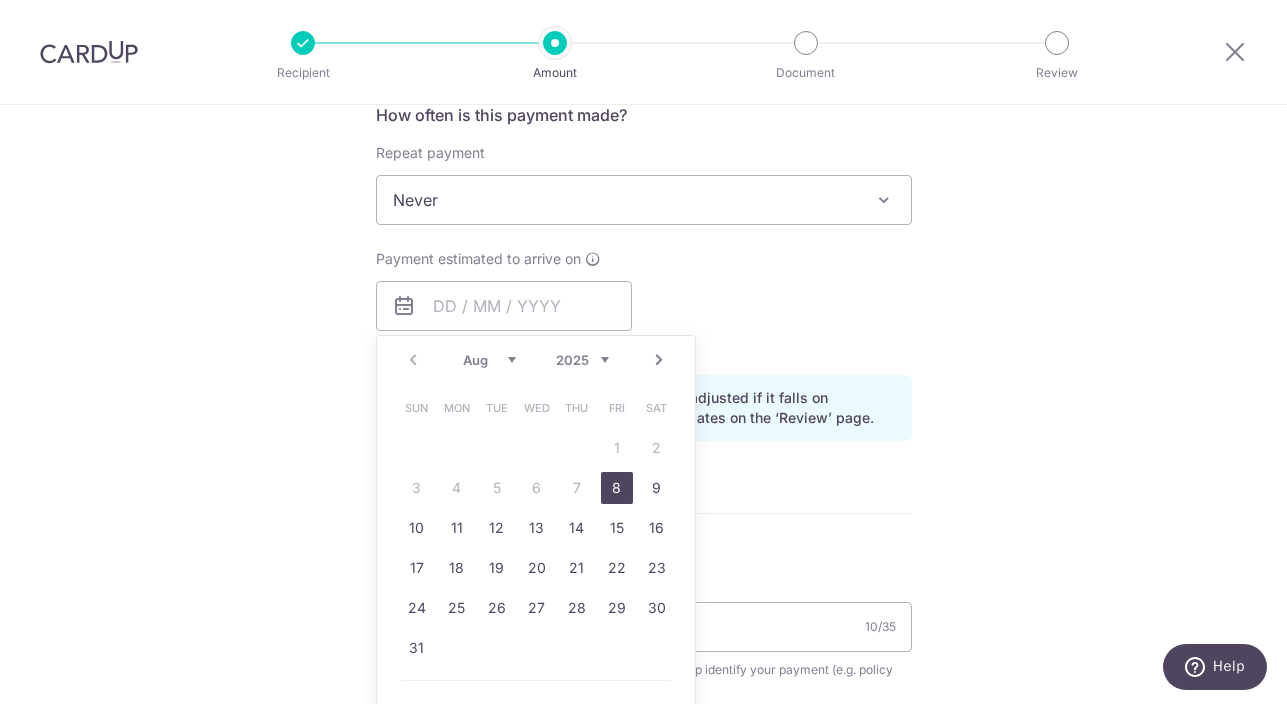 click on "8" at bounding box center (617, 488) 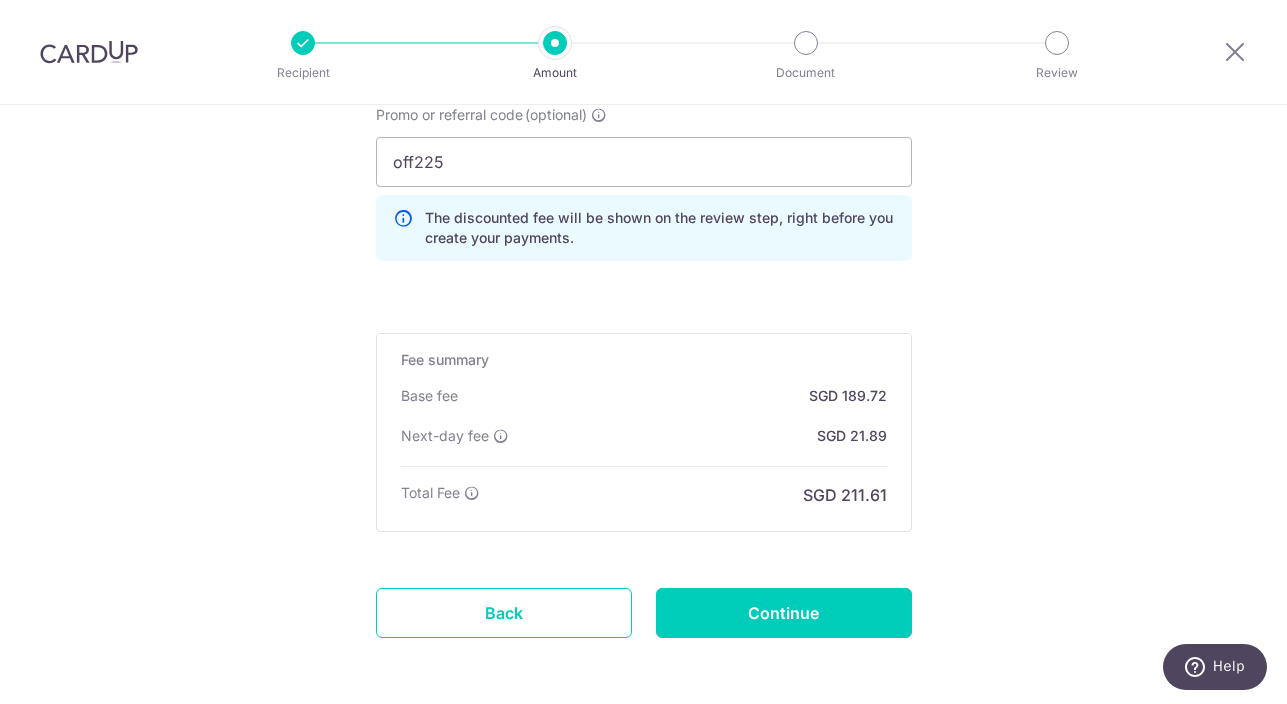 scroll, scrollTop: 1425, scrollLeft: 0, axis: vertical 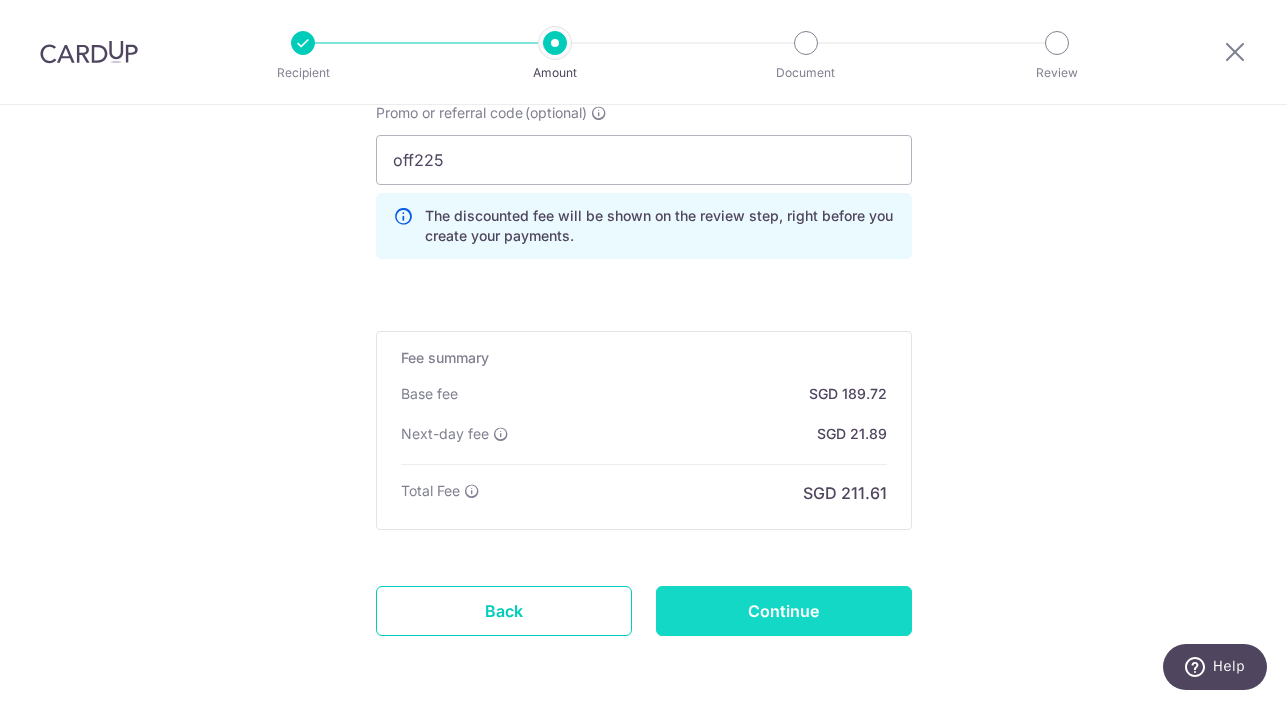 click on "Continue" at bounding box center (784, 611) 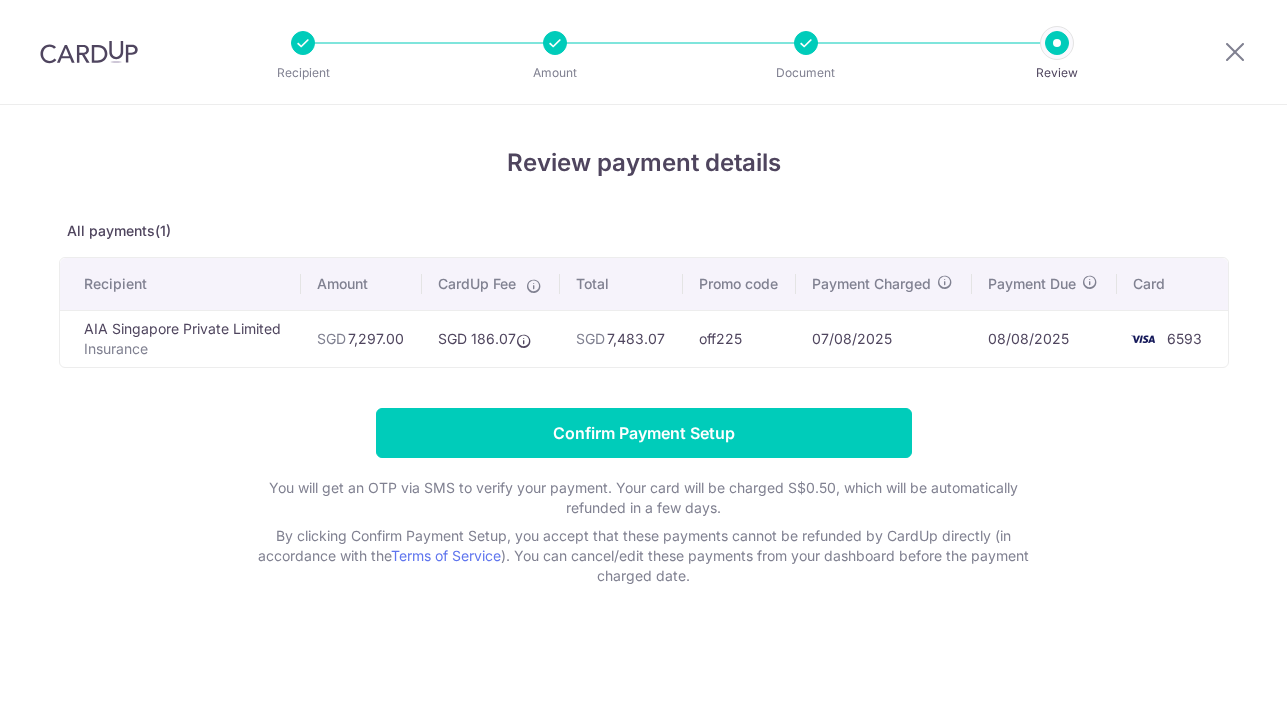 scroll, scrollTop: 0, scrollLeft: 0, axis: both 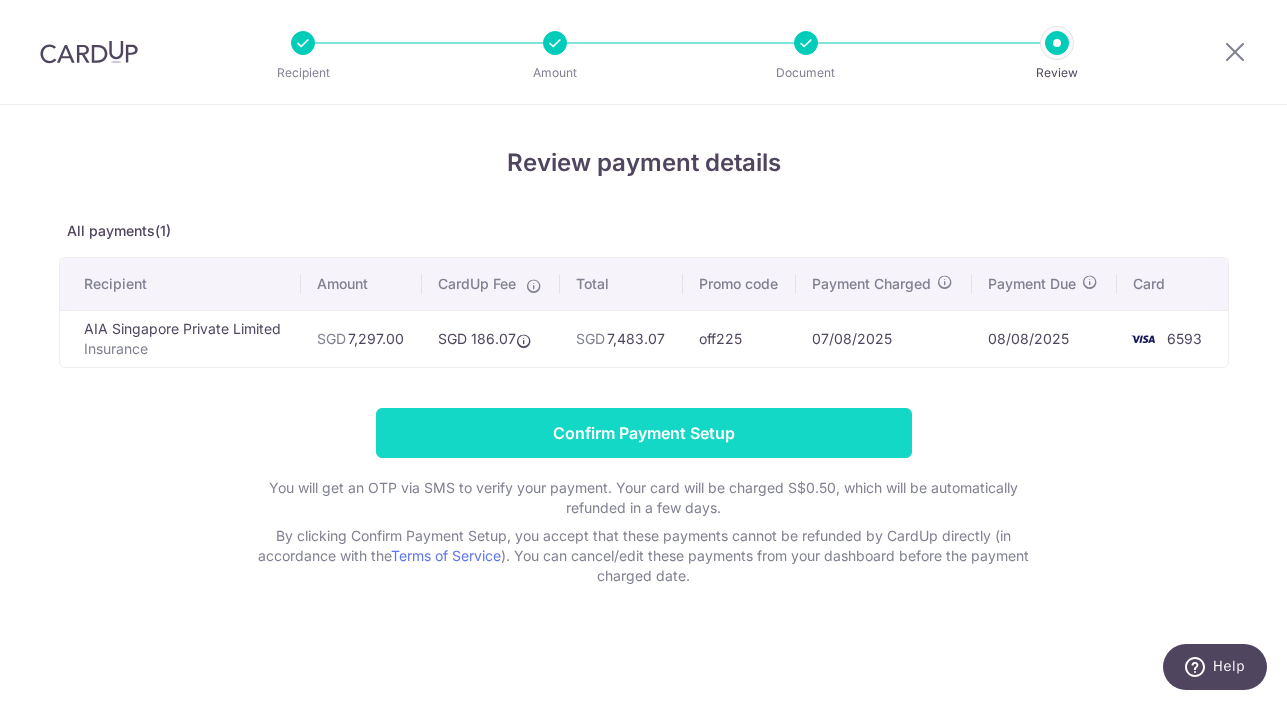 click on "Confirm Payment Setup" at bounding box center (644, 433) 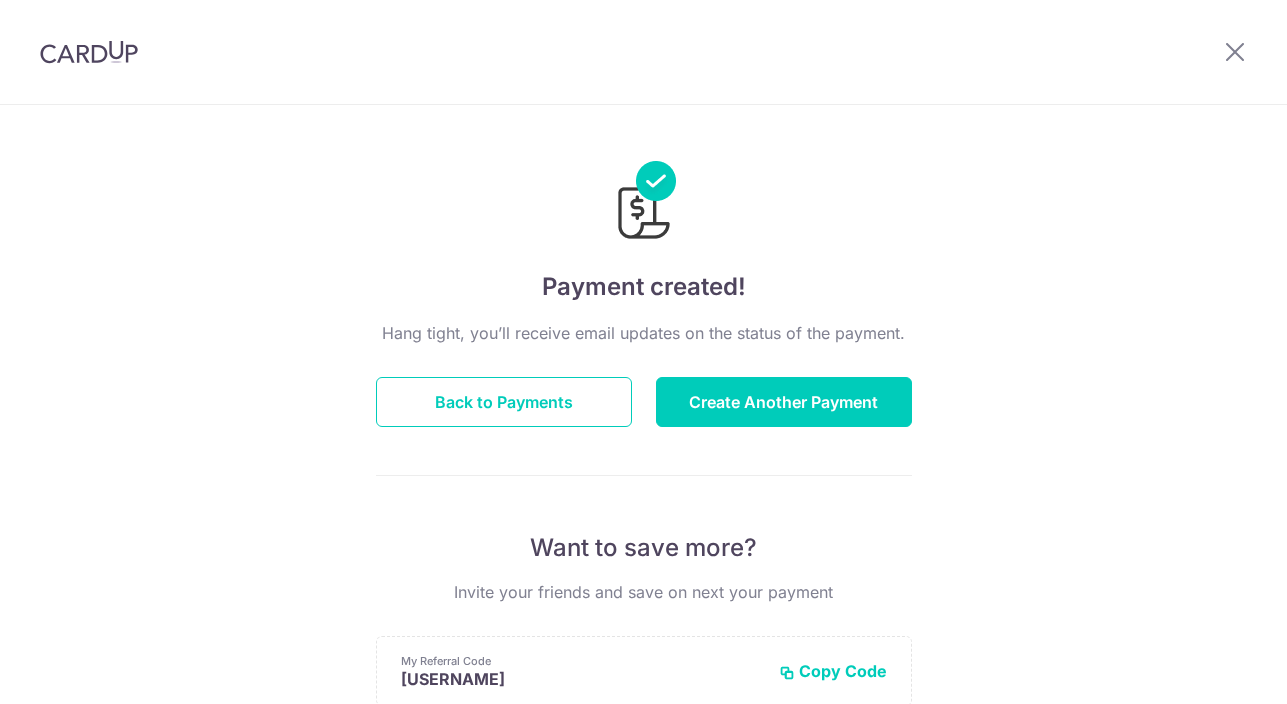 scroll, scrollTop: 0, scrollLeft: 0, axis: both 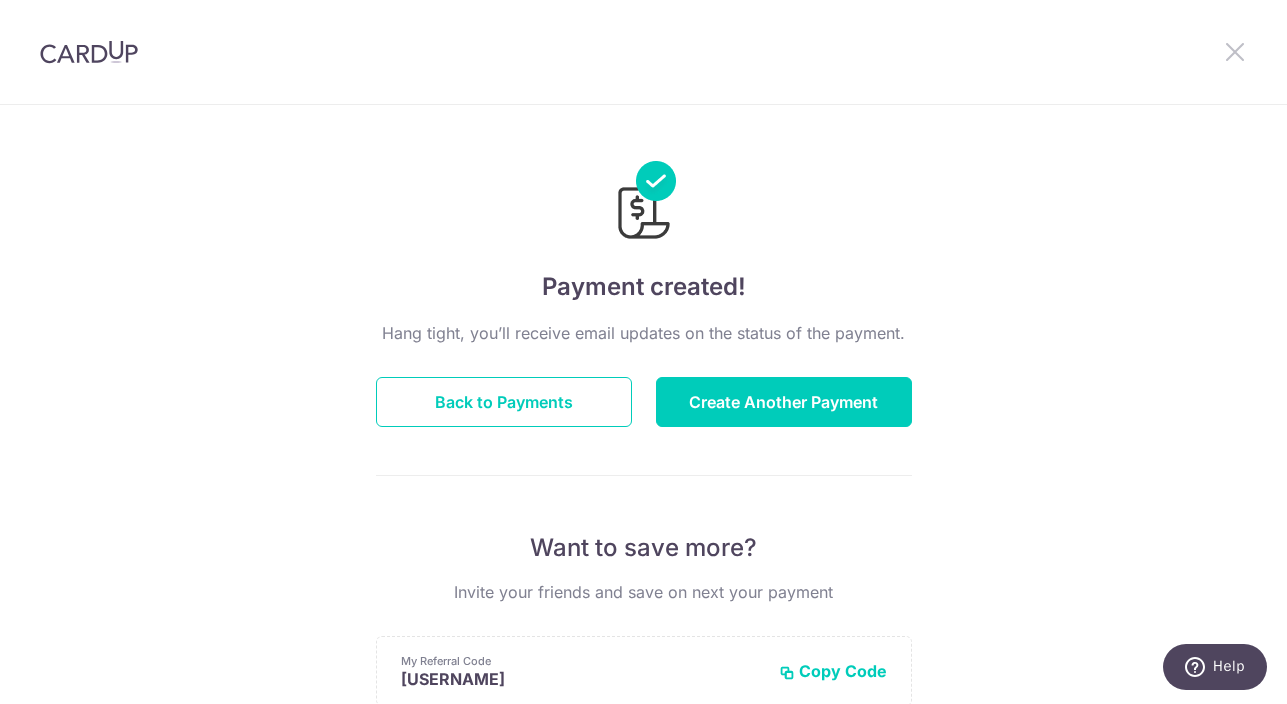 click at bounding box center (1235, 51) 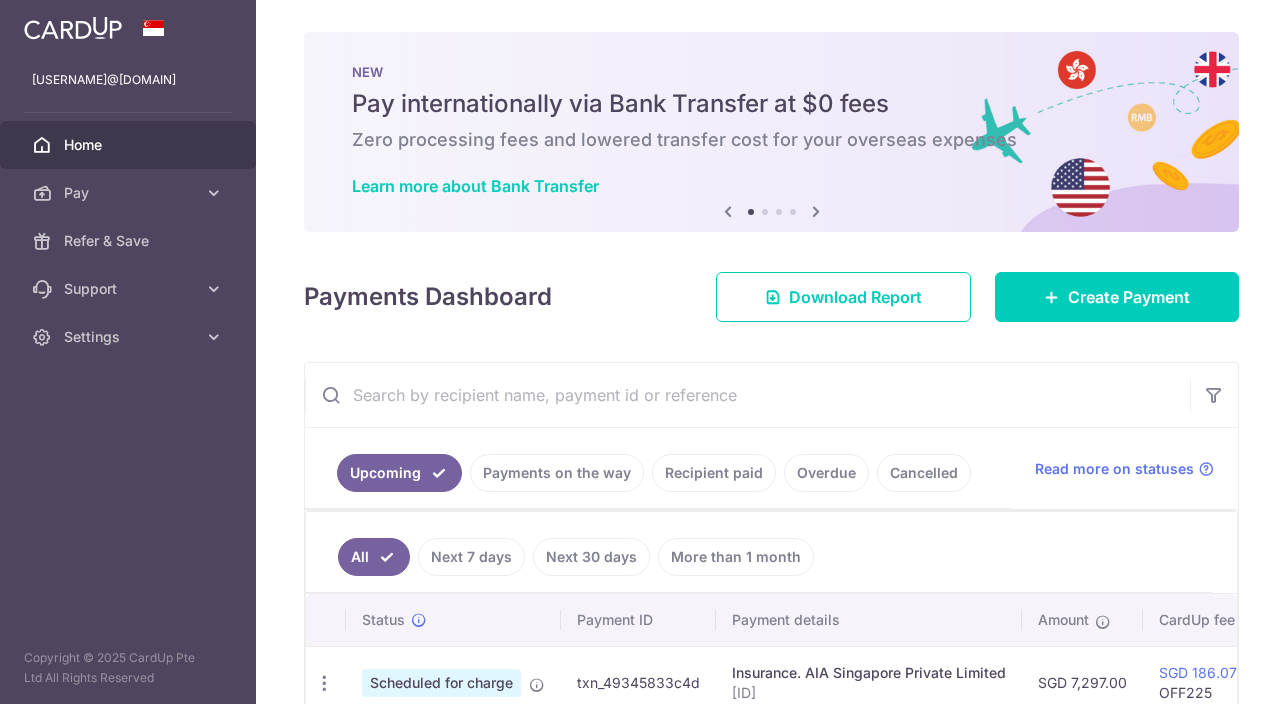scroll, scrollTop: 0, scrollLeft: 0, axis: both 